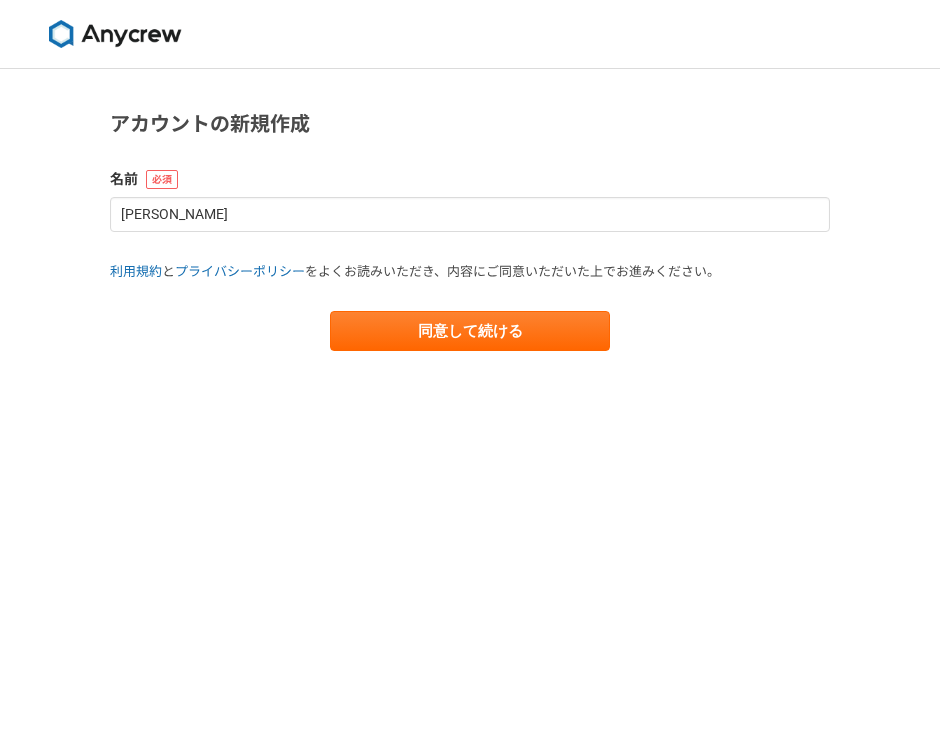 scroll, scrollTop: 0, scrollLeft: 0, axis: both 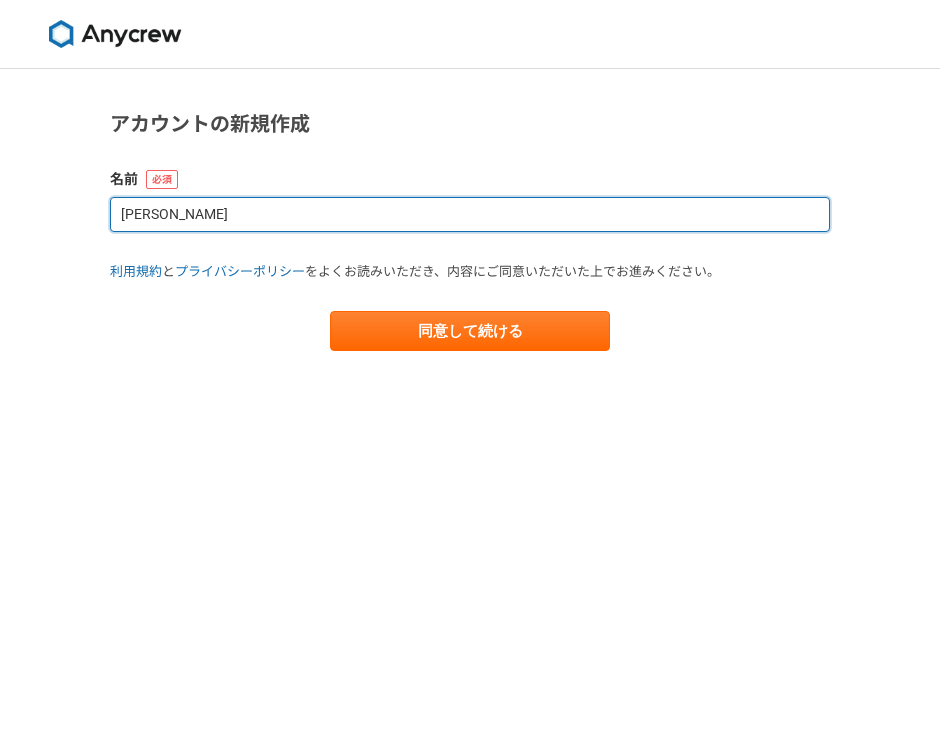 click on "[PERSON_NAME]" at bounding box center [470, 214] 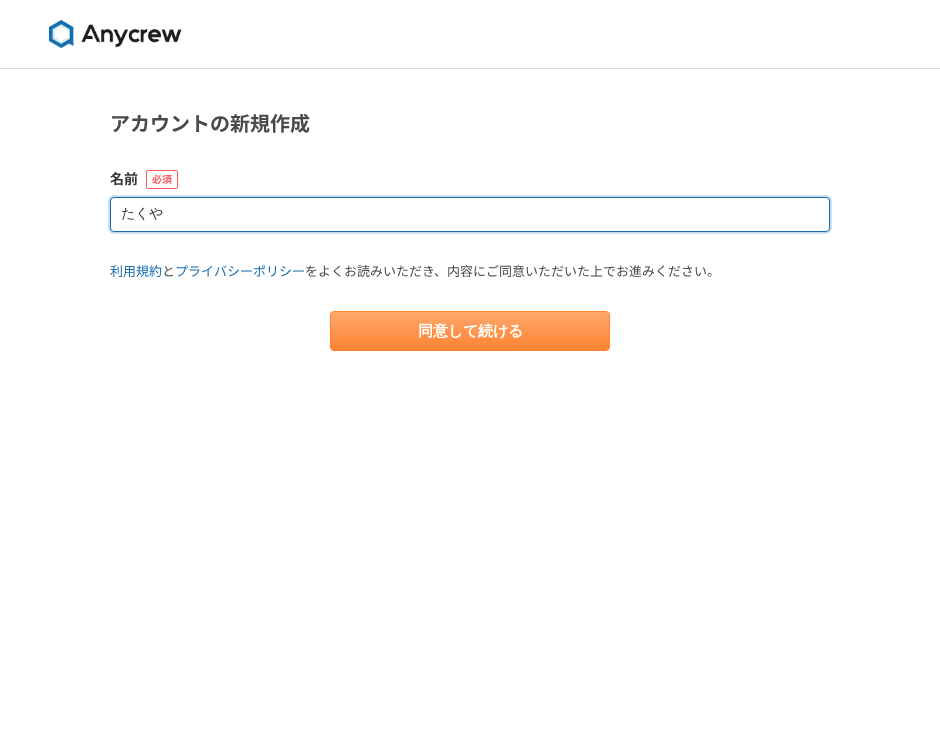 type on "たくや" 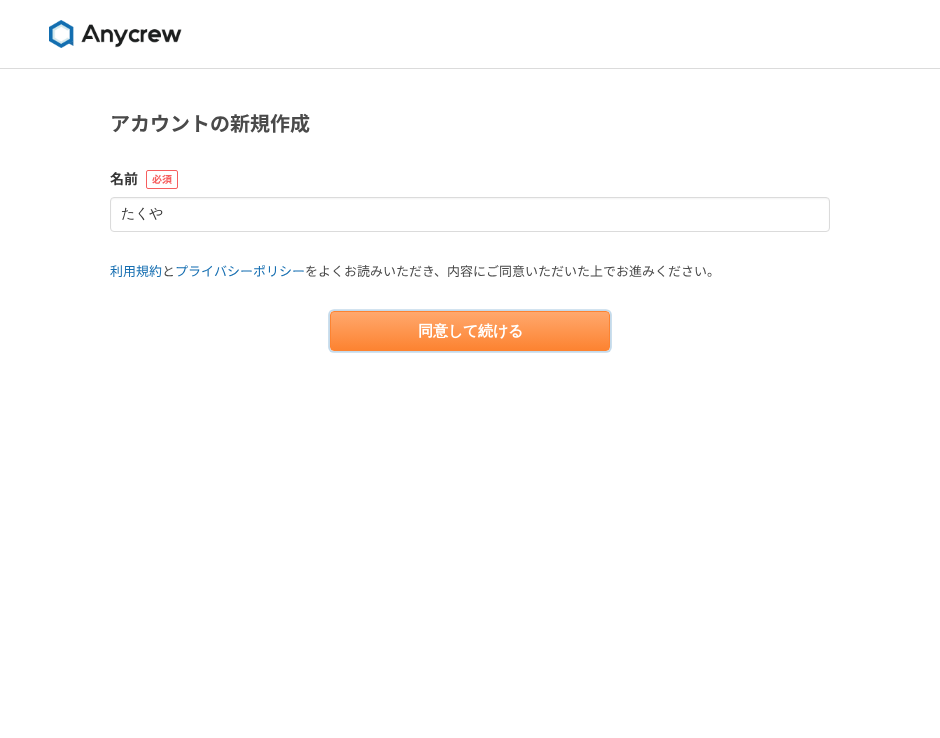 click on "同意して続ける" at bounding box center (470, 331) 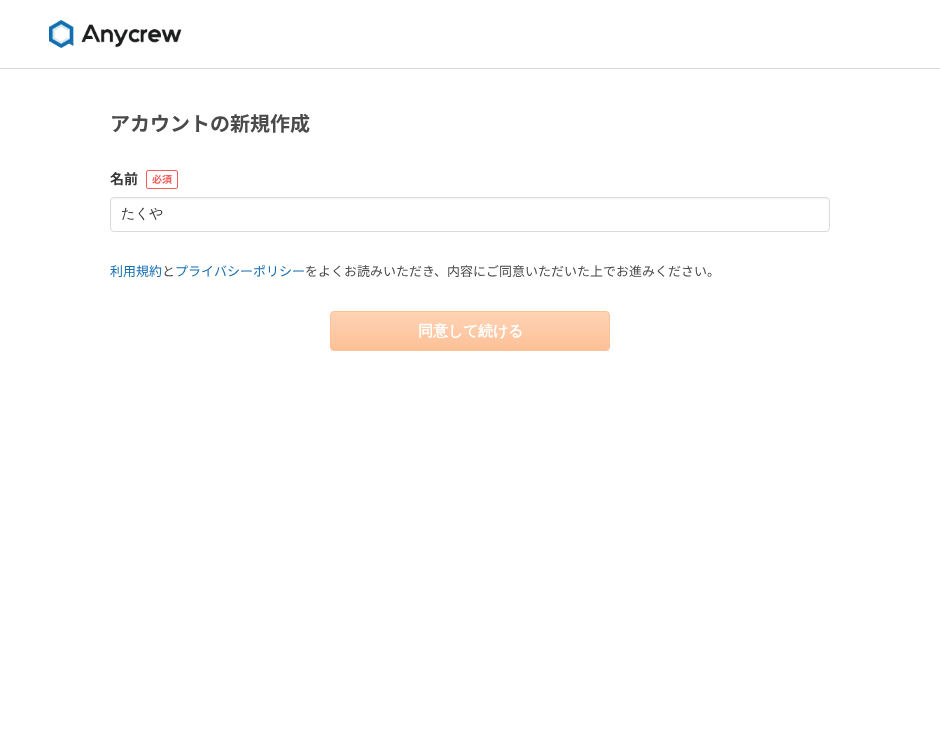 select on "13" 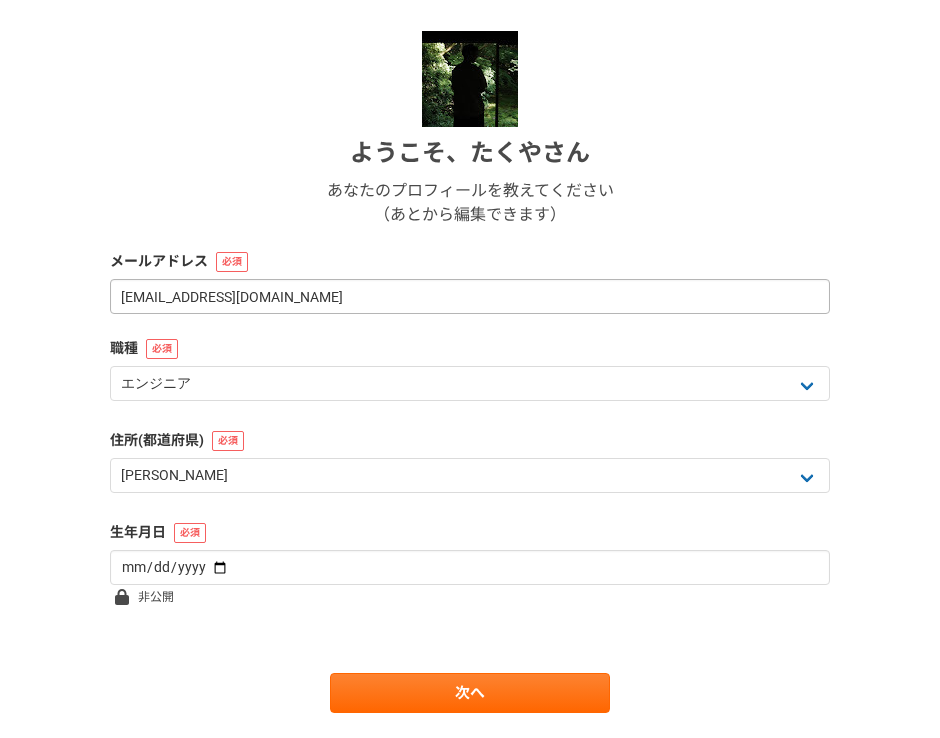 scroll, scrollTop: 259, scrollLeft: 0, axis: vertical 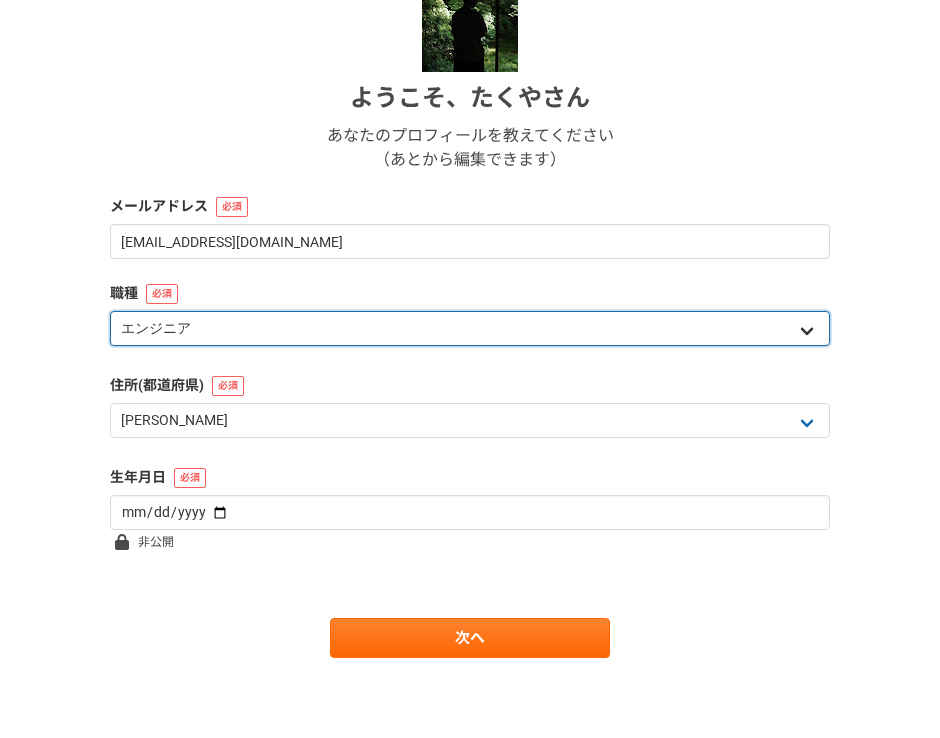 click on "エンジニア デザイナー ライター 営業 マーケティング 企画・事業開発 バックオフィス その他" at bounding box center (470, 328) 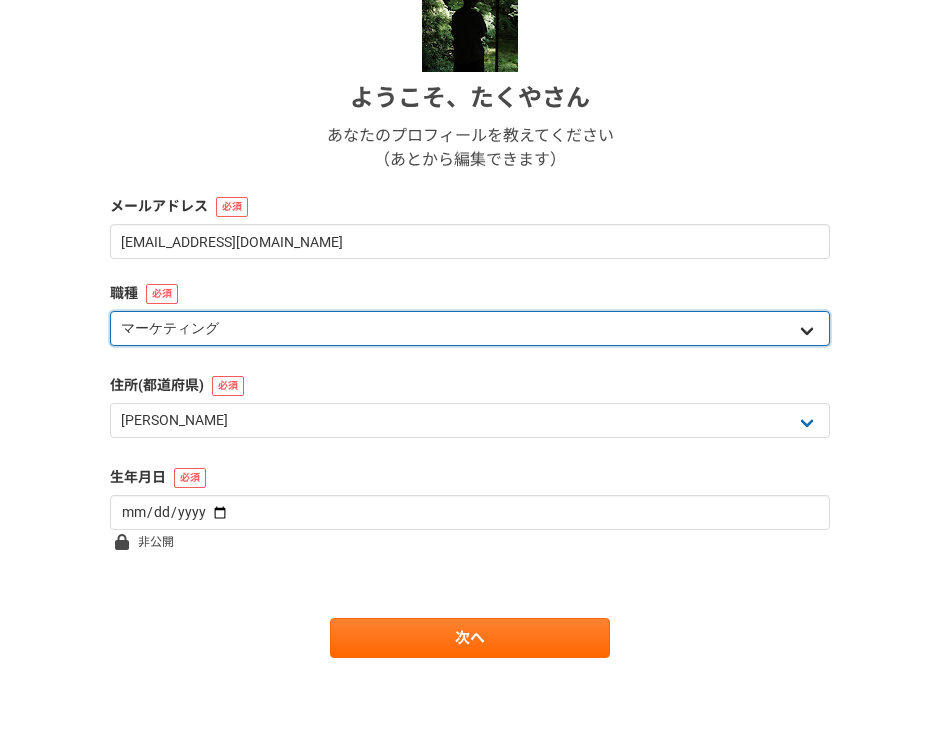 click on "エンジニア デザイナー ライター 営業 マーケティング 企画・事業開発 バックオフィス その他" at bounding box center (470, 328) 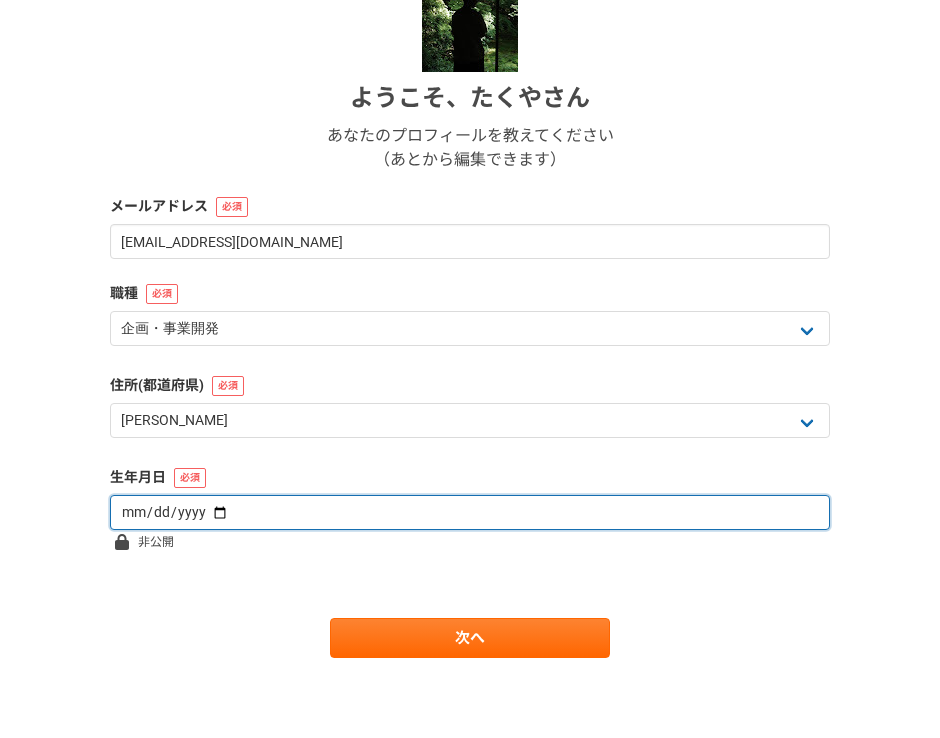 click at bounding box center (470, 512) 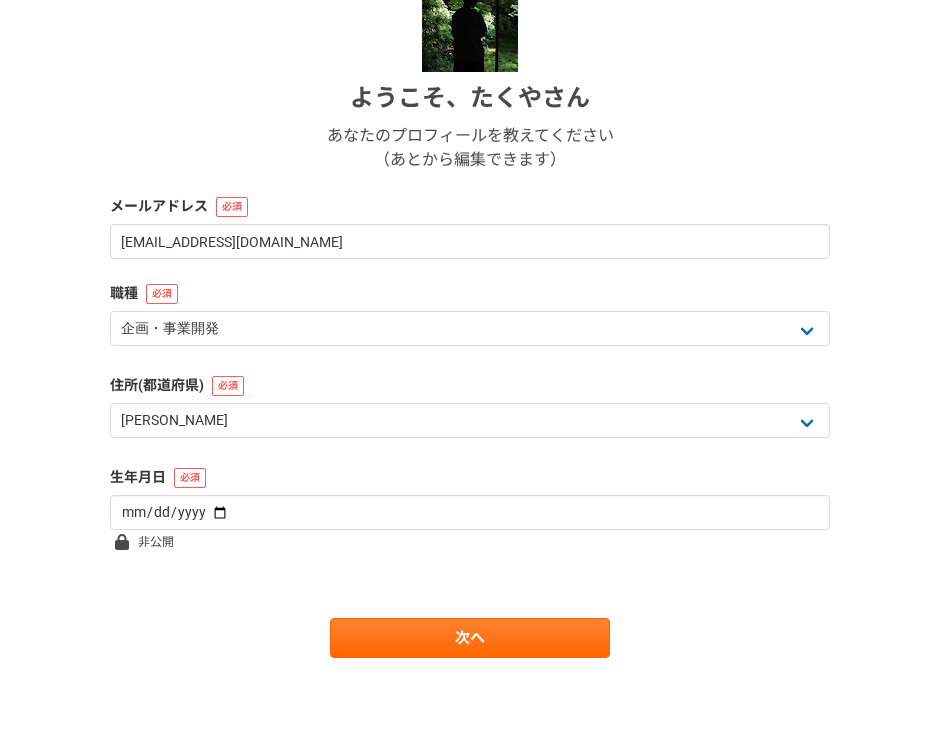 click on "ようこそ、 [PERSON_NAME] あなたのプロフィールを教えてください （あとから編集できます） メールアドレス [EMAIL_ADDRESS][DOMAIN_NAME] 職種 エンジニア デザイナー ライター 営業 マーケティング 企画・事業開発 バックオフィス その他 住所(都道府県) 北海道 [GEOGRAPHIC_DATA] [GEOGRAPHIC_DATA] [PERSON_NAME][GEOGRAPHIC_DATA] [PERSON_NAME][GEOGRAPHIC_DATA] [GEOGRAPHIC_DATA] [PERSON_NAME][GEOGRAPHIC_DATA] [GEOGRAPHIC_DATA] [GEOGRAPHIC_DATA] [GEOGRAPHIC_DATA] [GEOGRAPHIC_DATA] [PERSON_NAME][GEOGRAPHIC_DATA] [PERSON_NAME] [GEOGRAPHIC_DATA] [GEOGRAPHIC_DATA] [GEOGRAPHIC_DATA] [PERSON_NAME][GEOGRAPHIC_DATA] [PERSON_NAME][GEOGRAPHIC_DATA] [GEOGRAPHIC_DATA] [PERSON_NAME][GEOGRAPHIC_DATA] [GEOGRAPHIC_DATA] [GEOGRAPHIC_DATA] [GEOGRAPHIC_DATA] [GEOGRAPHIC_DATA] [GEOGRAPHIC_DATA] [GEOGRAPHIC_DATA] [GEOGRAPHIC_DATA] [GEOGRAPHIC_DATA] [GEOGRAPHIC_DATA] [GEOGRAPHIC_DATA] [GEOGRAPHIC_DATA] [GEOGRAPHIC_DATA] [GEOGRAPHIC_DATA] [GEOGRAPHIC_DATA] [PERSON_NAME][GEOGRAPHIC_DATA] [GEOGRAPHIC_DATA] [GEOGRAPHIC_DATA] [GEOGRAPHIC_DATA] [GEOGRAPHIC_DATA] [GEOGRAPHIC_DATA] [GEOGRAPHIC_DATA] [GEOGRAPHIC_DATA] [GEOGRAPHIC_DATA] [GEOGRAPHIC_DATA] [PERSON_NAME][GEOGRAPHIC_DATA] [GEOGRAPHIC_DATA] [GEOGRAPHIC_DATA] 海外 生年月日 非公開 次へ" at bounding box center (470, 317) 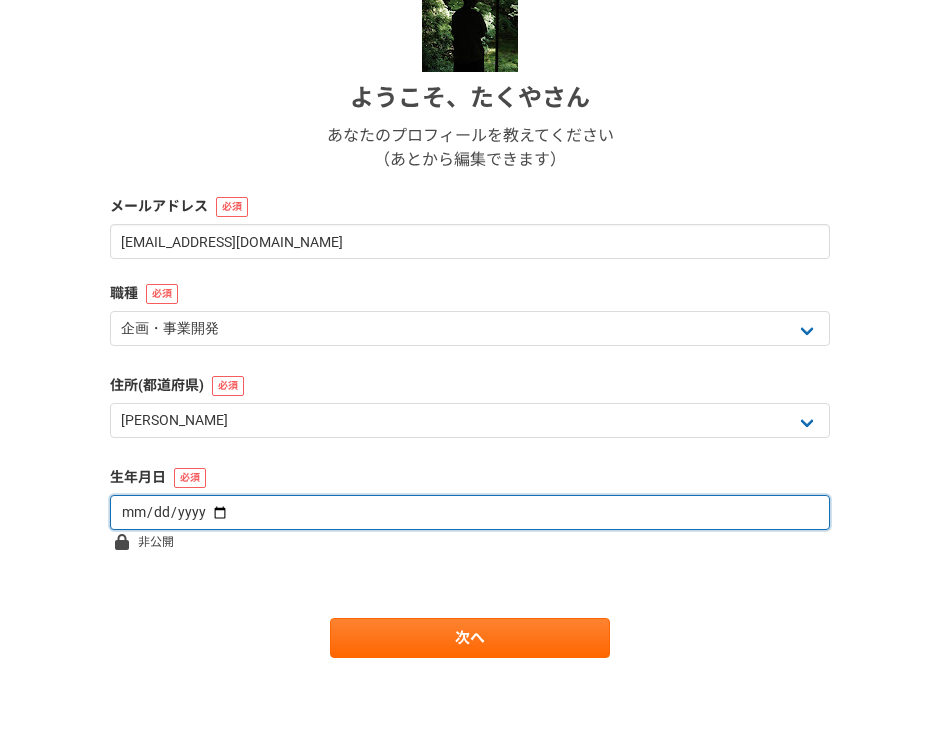 click at bounding box center [470, 512] 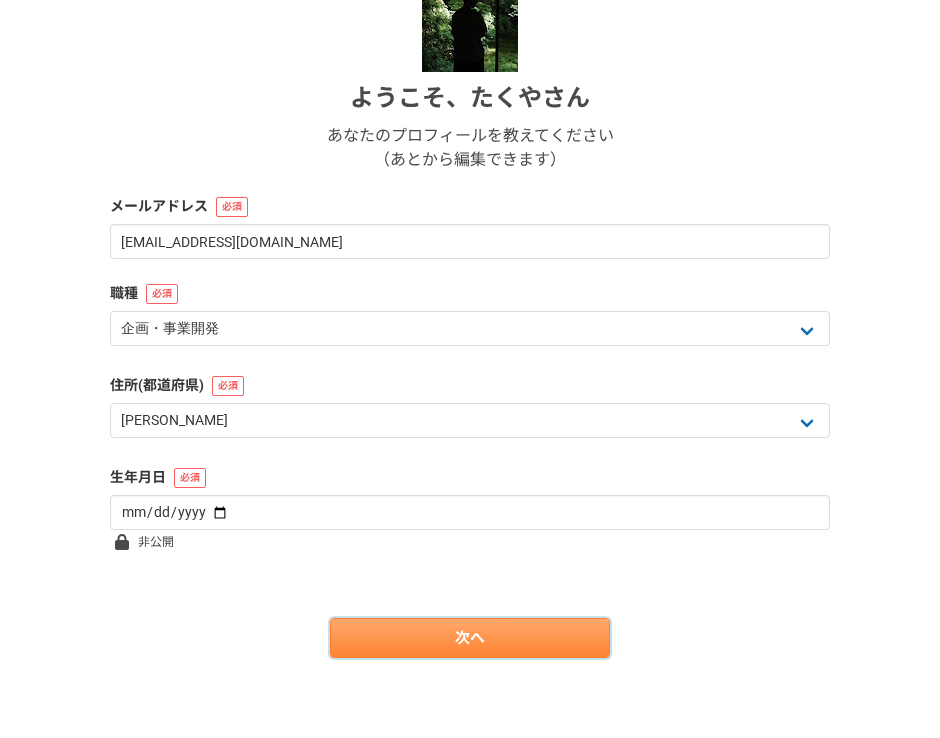 click on "次へ" at bounding box center (470, 638) 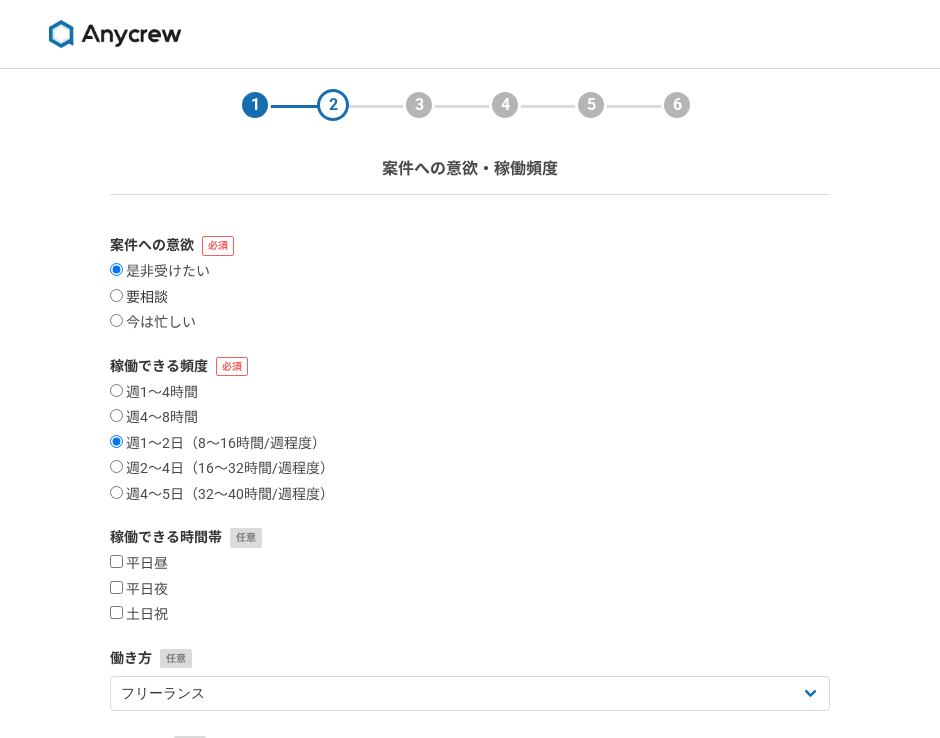 click on "要相談" at bounding box center [139, 298] 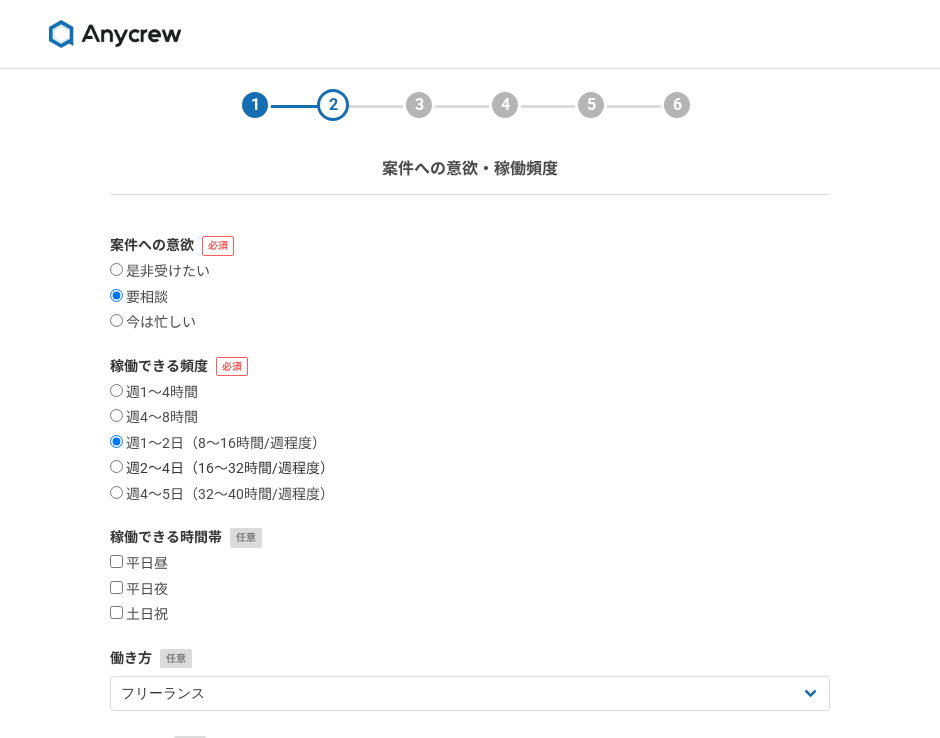 click on "週2〜4日（16〜32時間/週程度）" at bounding box center (222, 469) 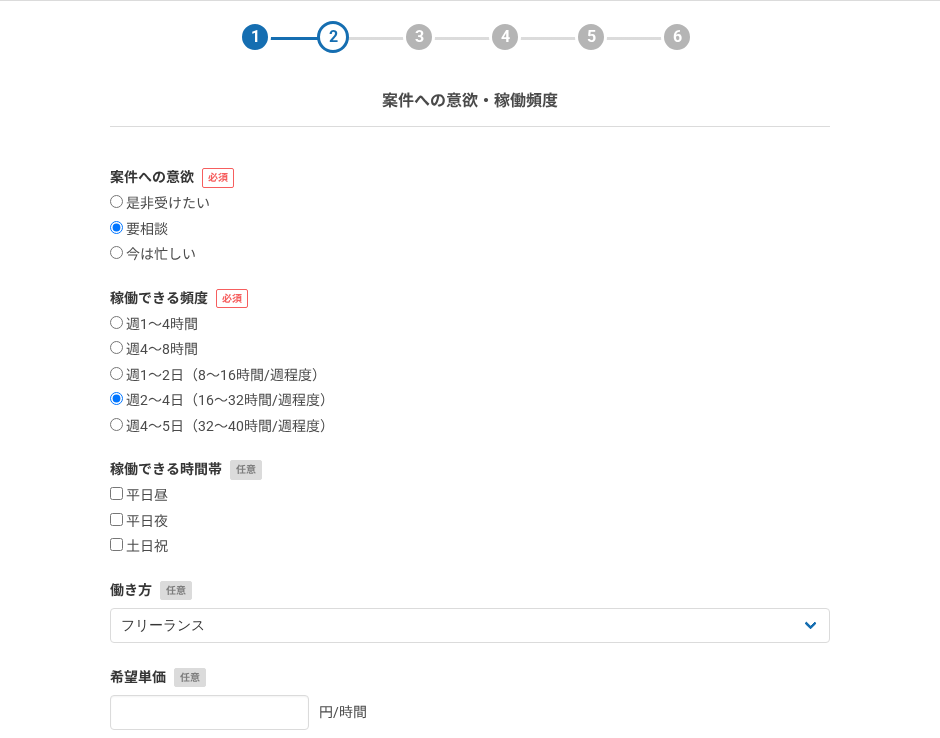 scroll, scrollTop: 89, scrollLeft: 0, axis: vertical 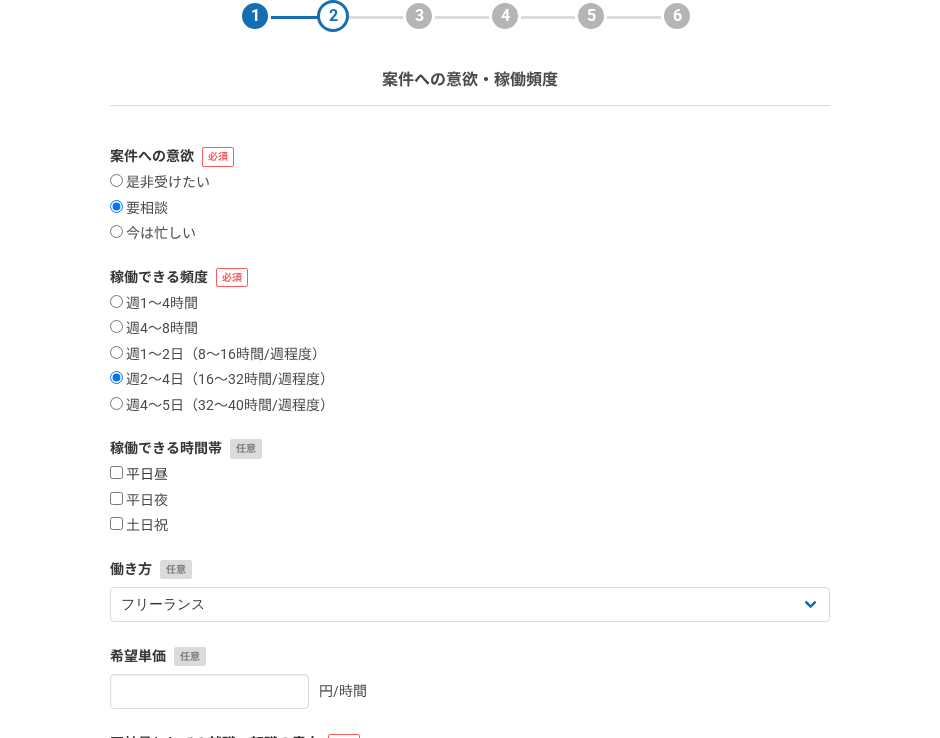 click on "平日昼" at bounding box center [116, 472] 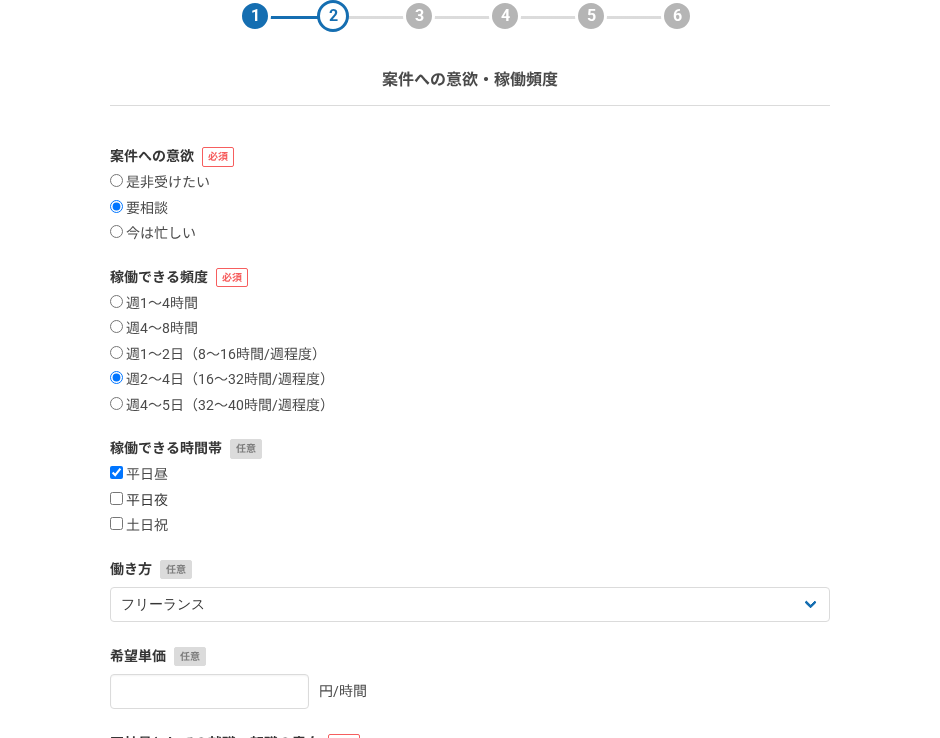 click on "平日夜" at bounding box center (116, 498) 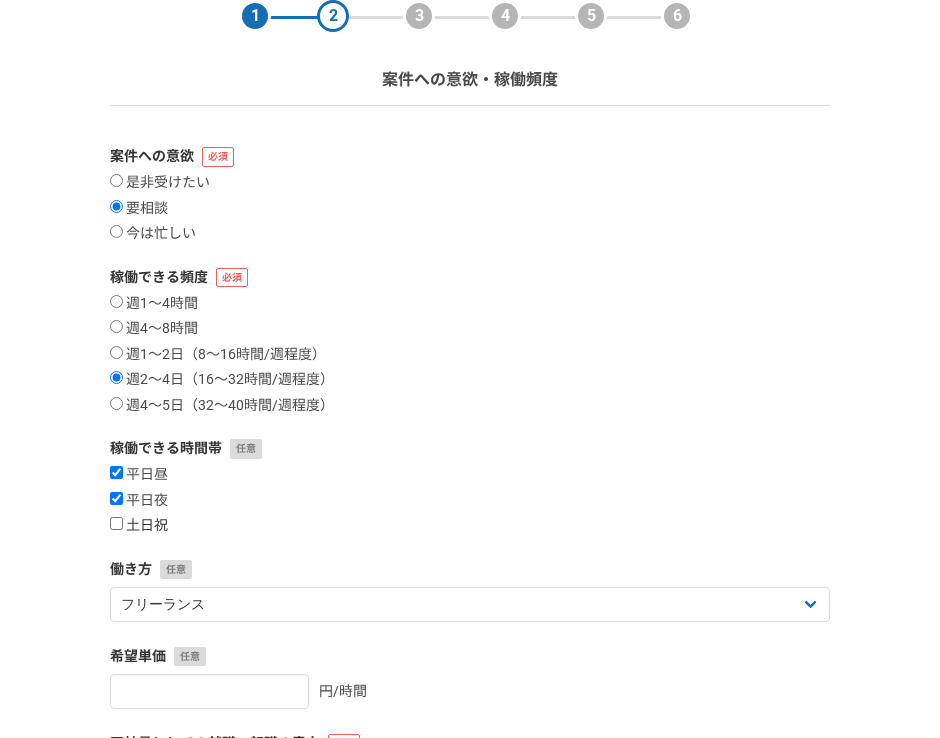 click on "土日祝" at bounding box center (116, 523) 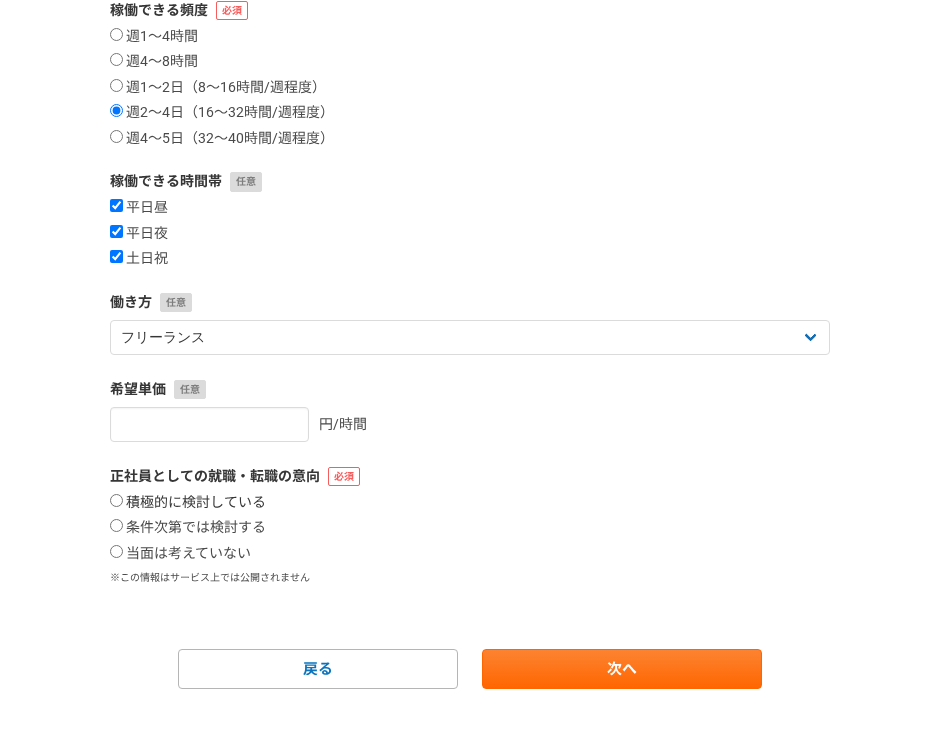 scroll, scrollTop: 357, scrollLeft: 0, axis: vertical 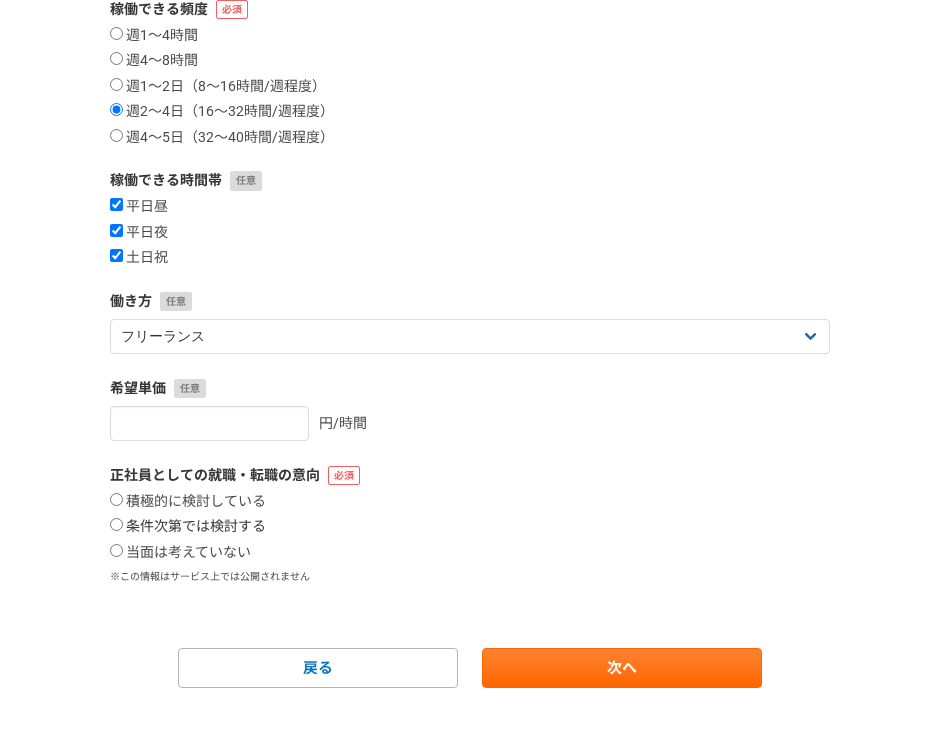 click on "条件次第では検討する" at bounding box center (188, 527) 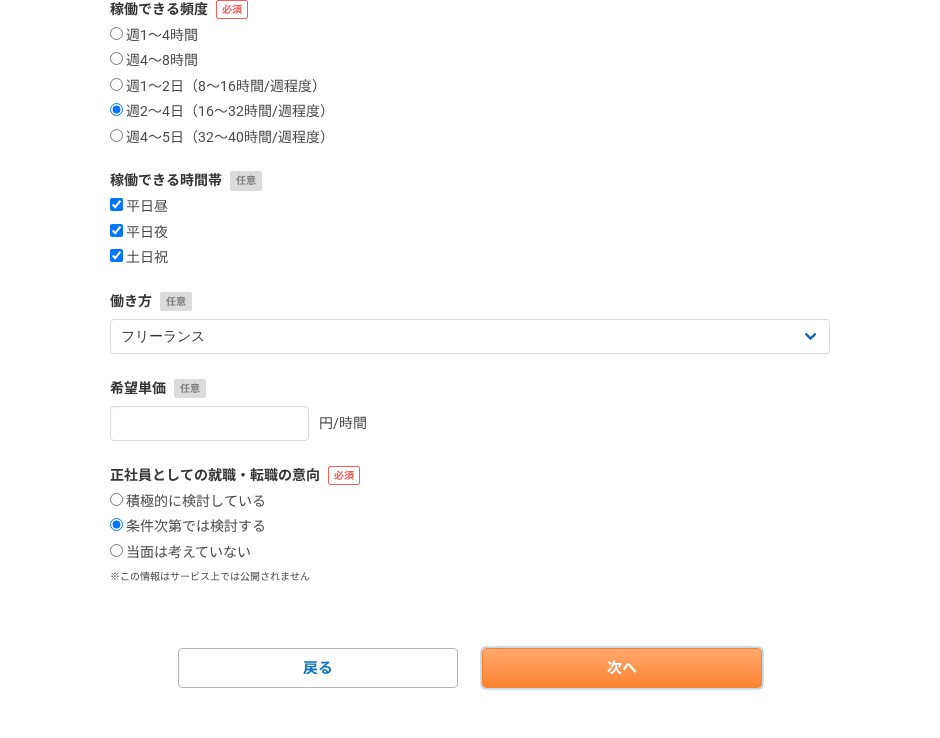click on "次へ" at bounding box center (622, 668) 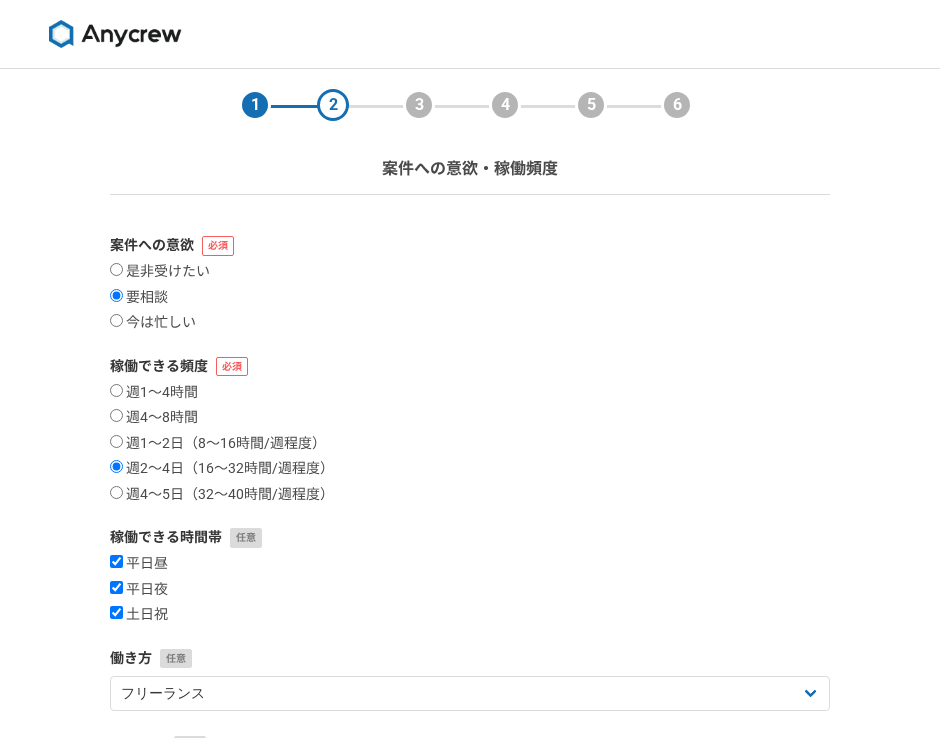 select 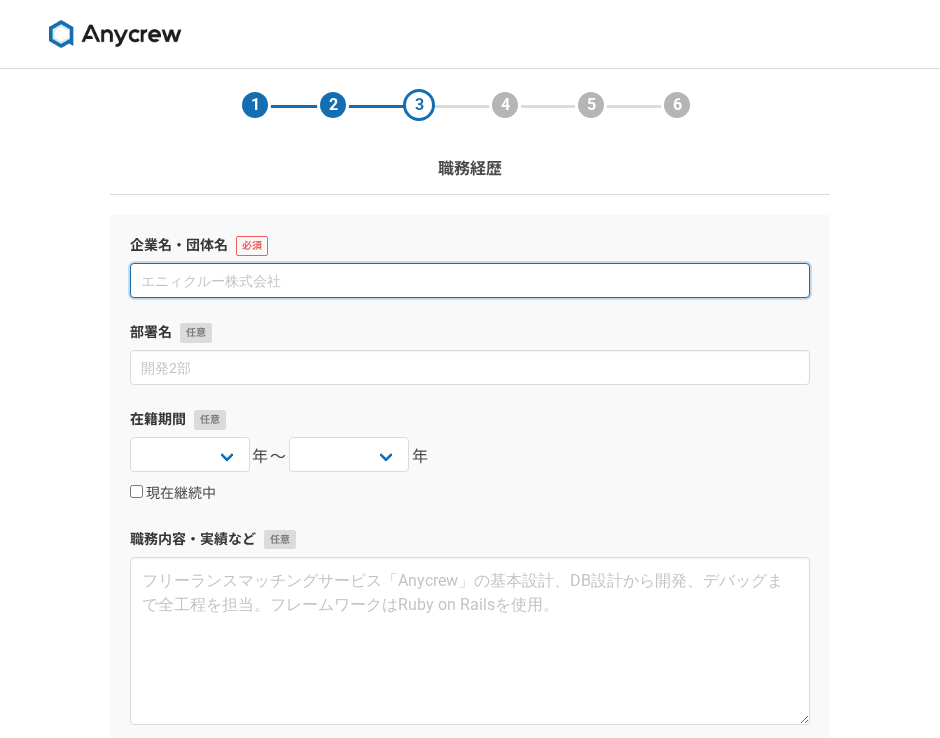 click at bounding box center (470, 280) 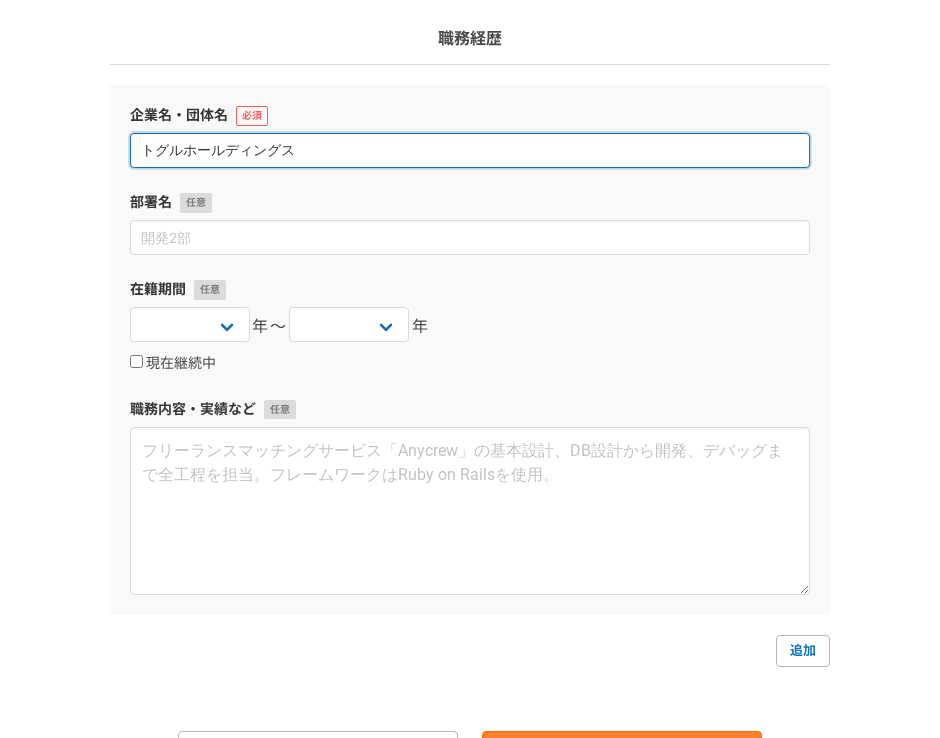 scroll, scrollTop: 224, scrollLeft: 0, axis: vertical 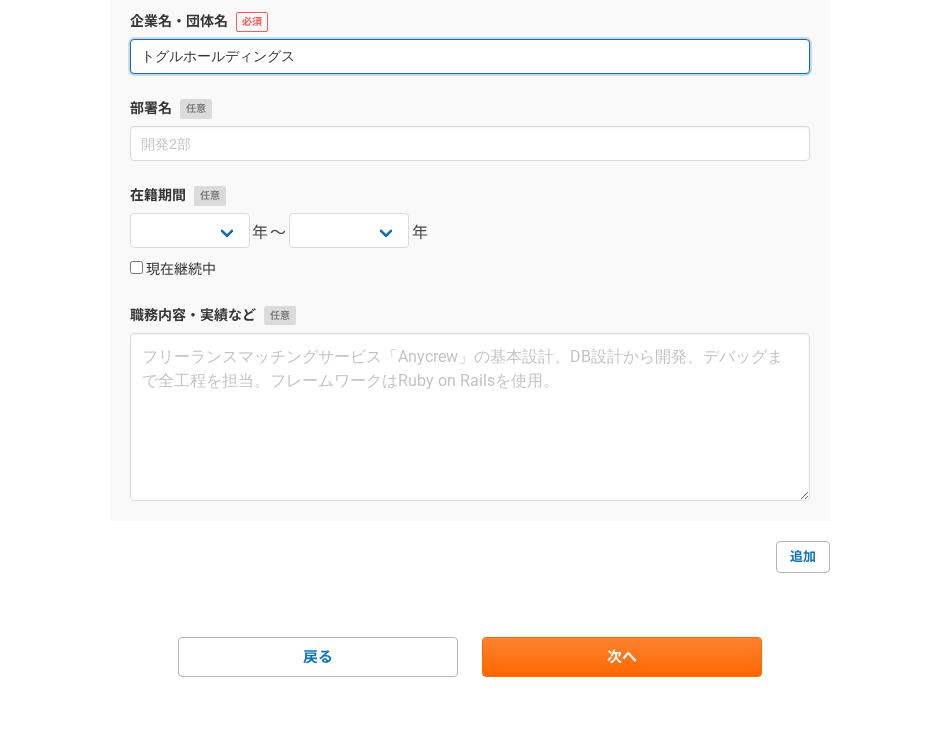 type on "トグルホールディングス" 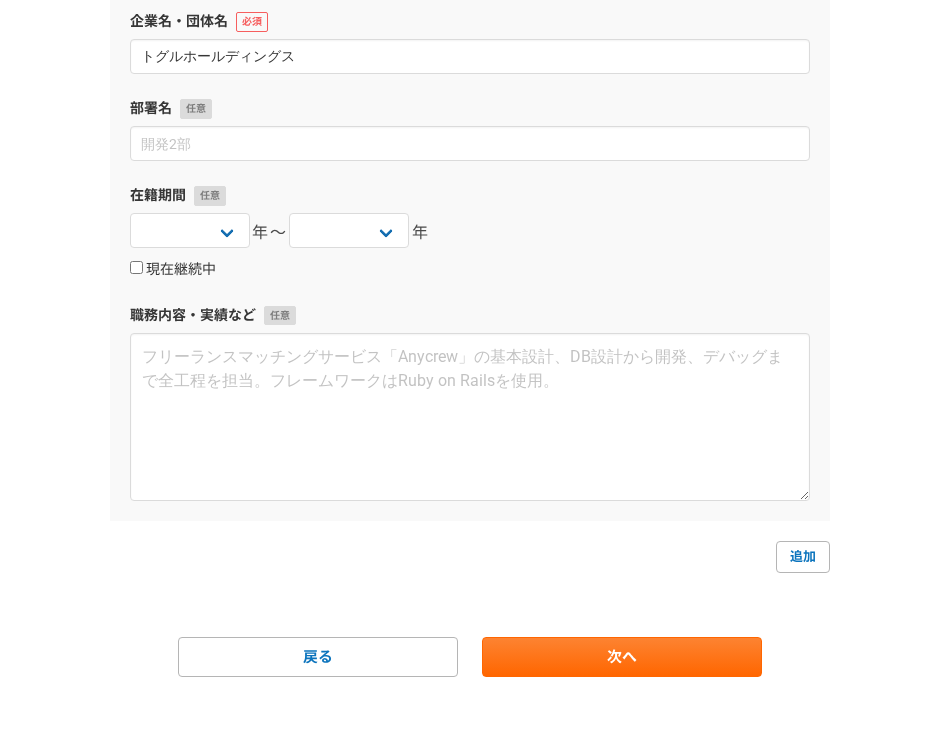 click on "現在継続中" at bounding box center [136, 267] 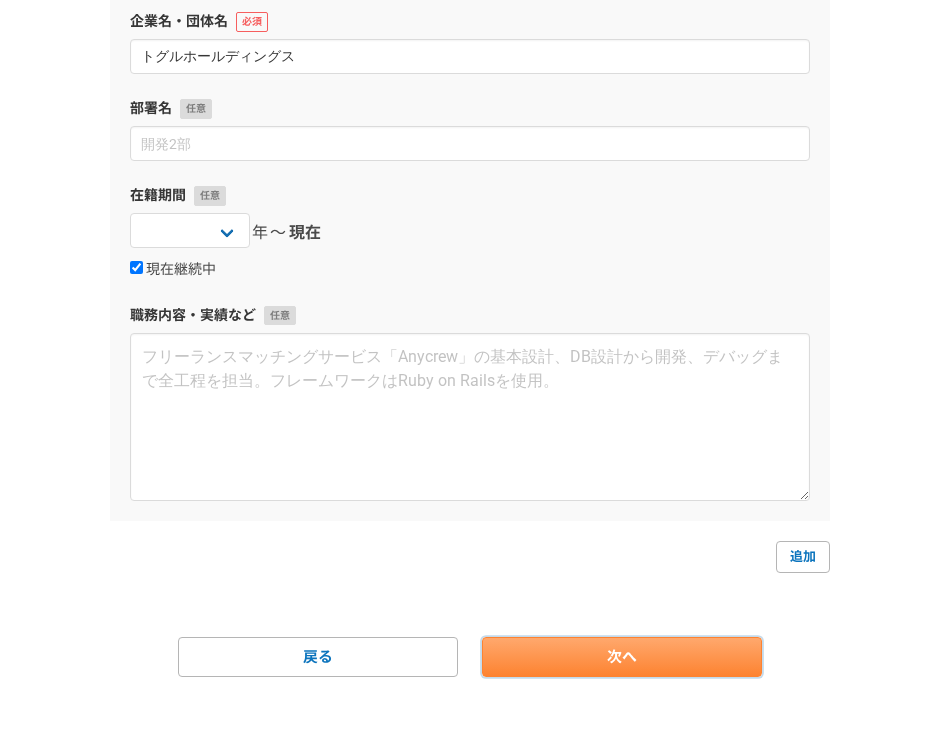 click on "次へ" at bounding box center [622, 657] 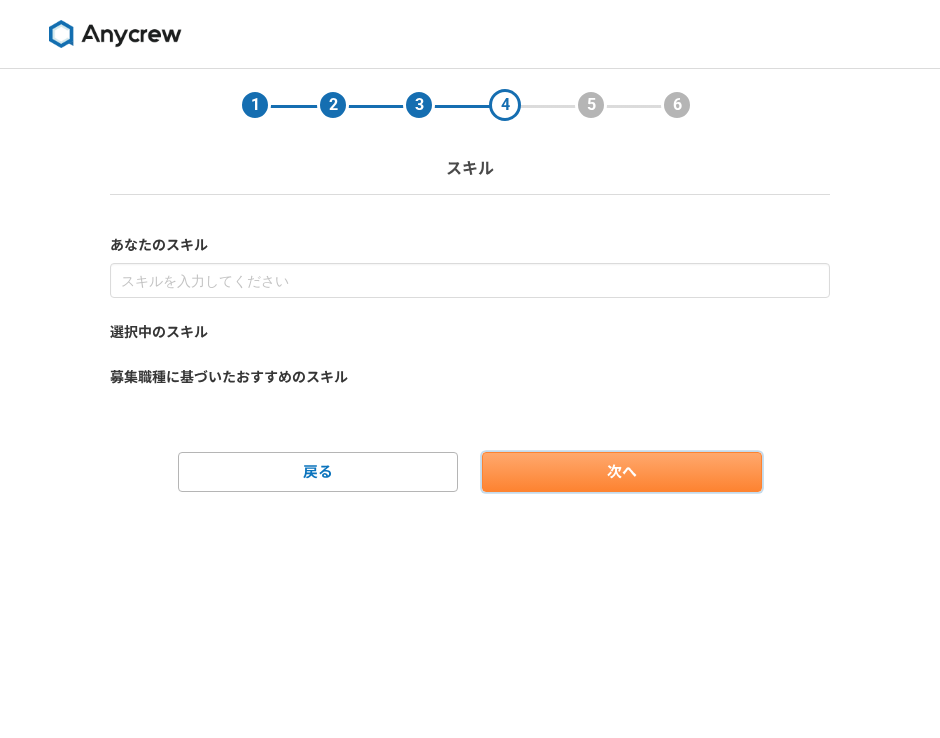 scroll, scrollTop: 0, scrollLeft: 0, axis: both 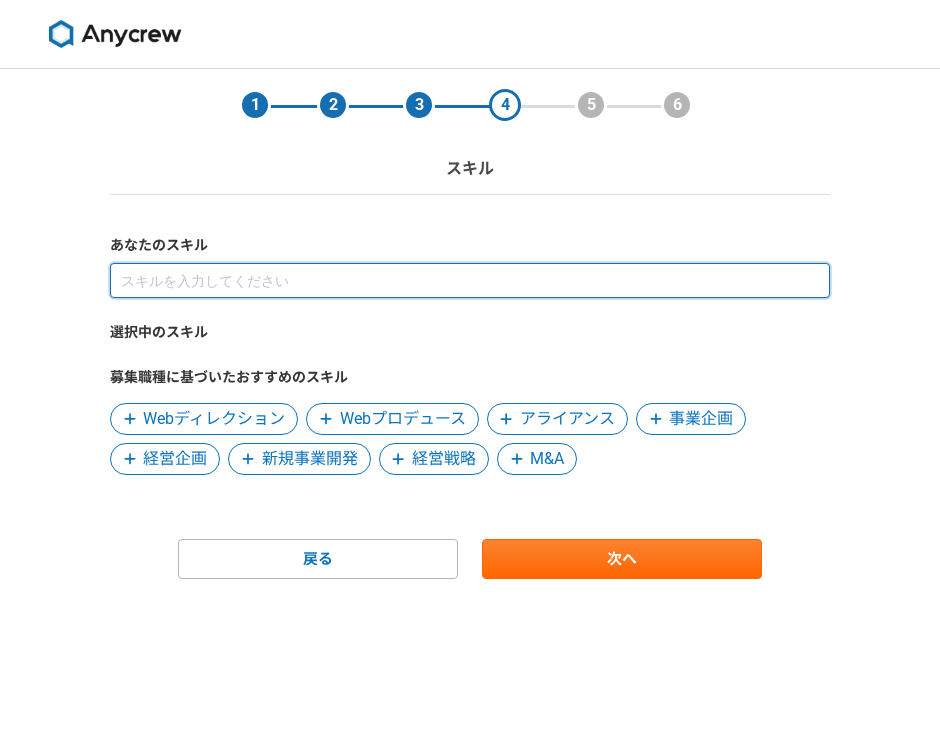 click at bounding box center [470, 280] 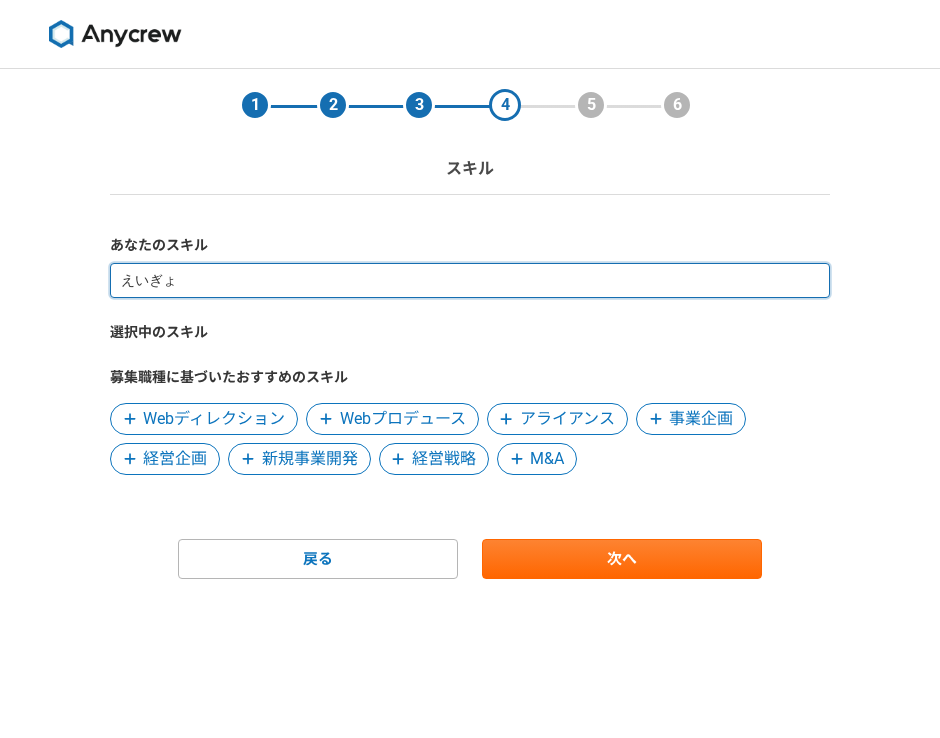 type on "営業" 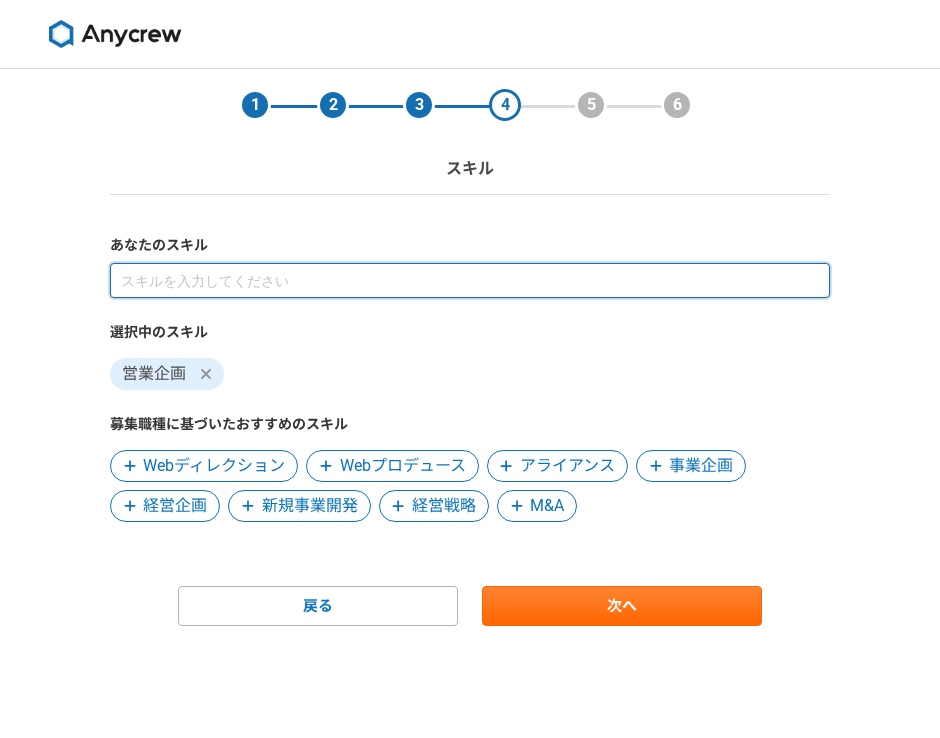 click at bounding box center (470, 280) 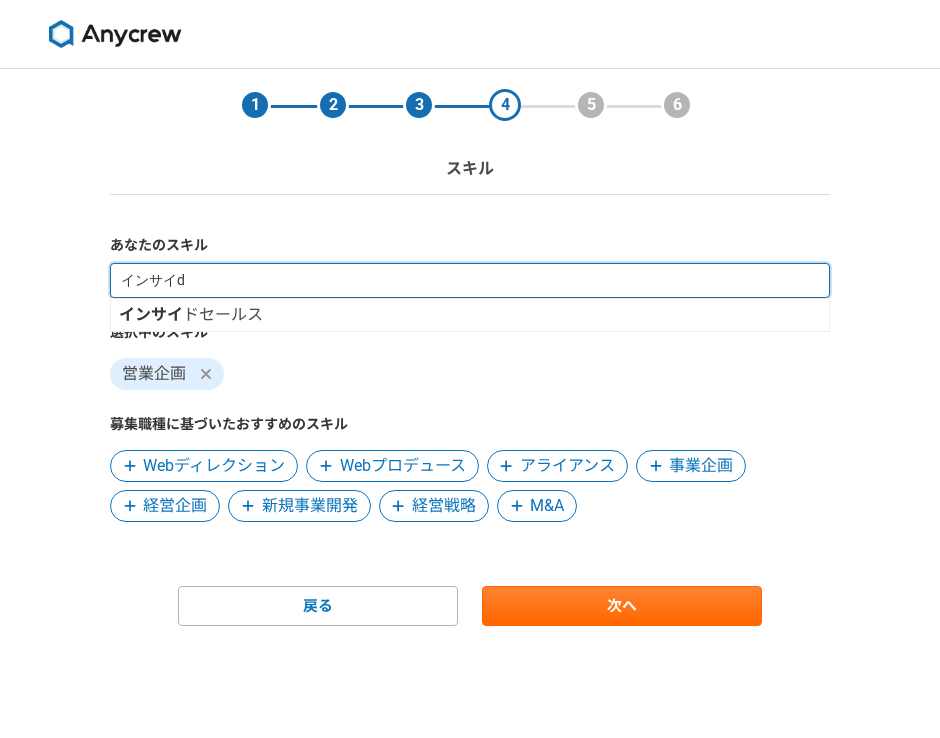 type on "インサイド" 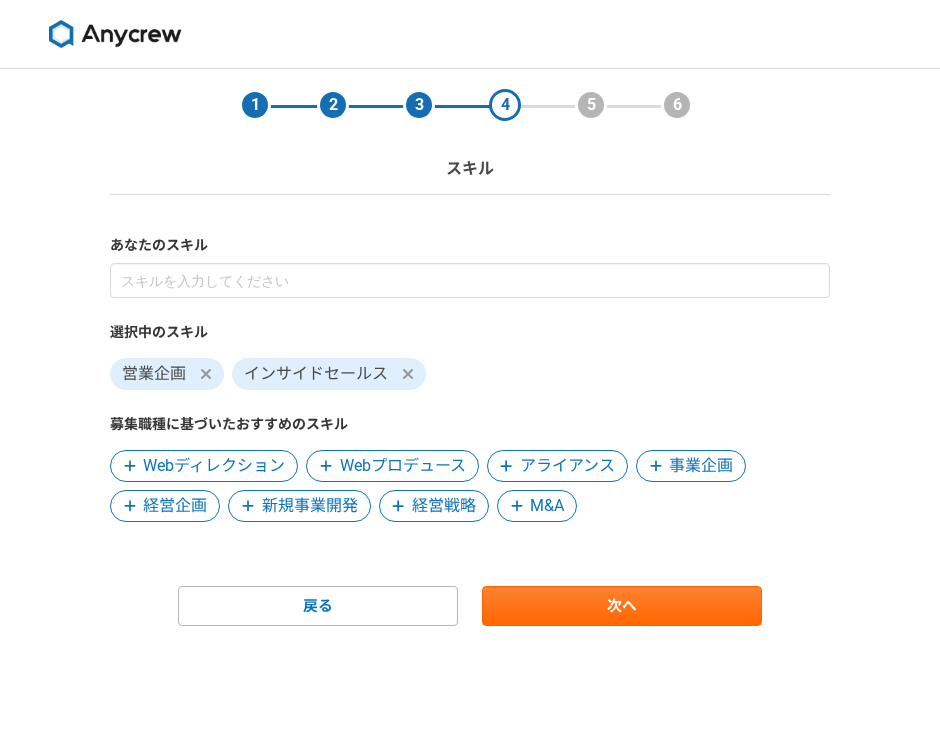 click on "選択中のスキル 営業企画 インサイドセールス 募集職種に基づいたおすすめのスキル Webディレクション Webプロデュース アライアンス 事業企画 経営企画 新規事業開発 経営戦略 M&A" at bounding box center (470, 392) 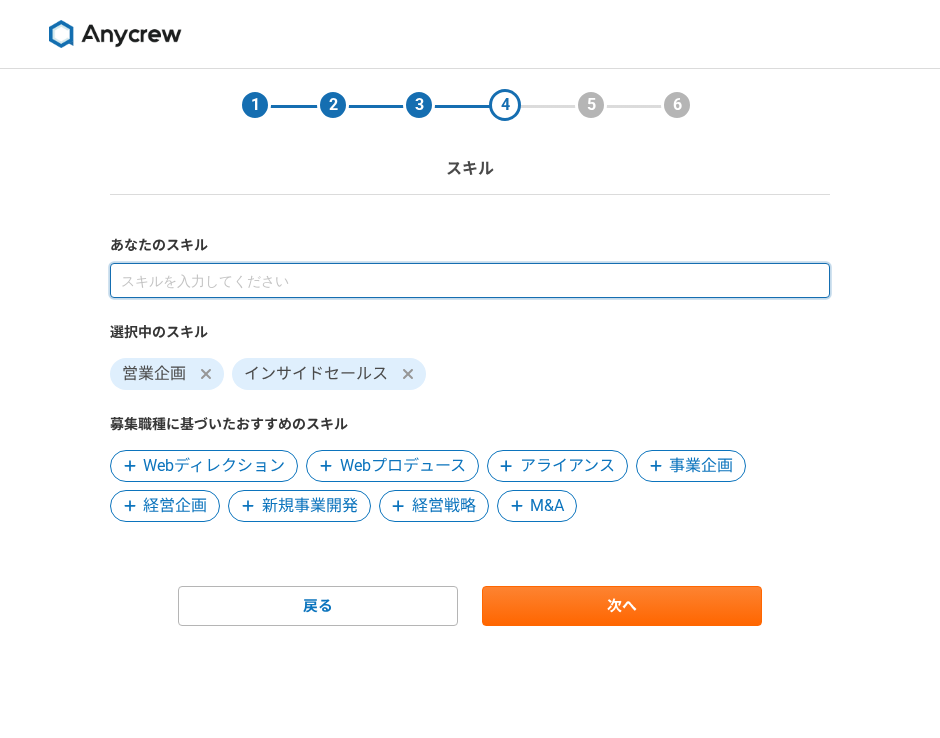 click at bounding box center (470, 280) 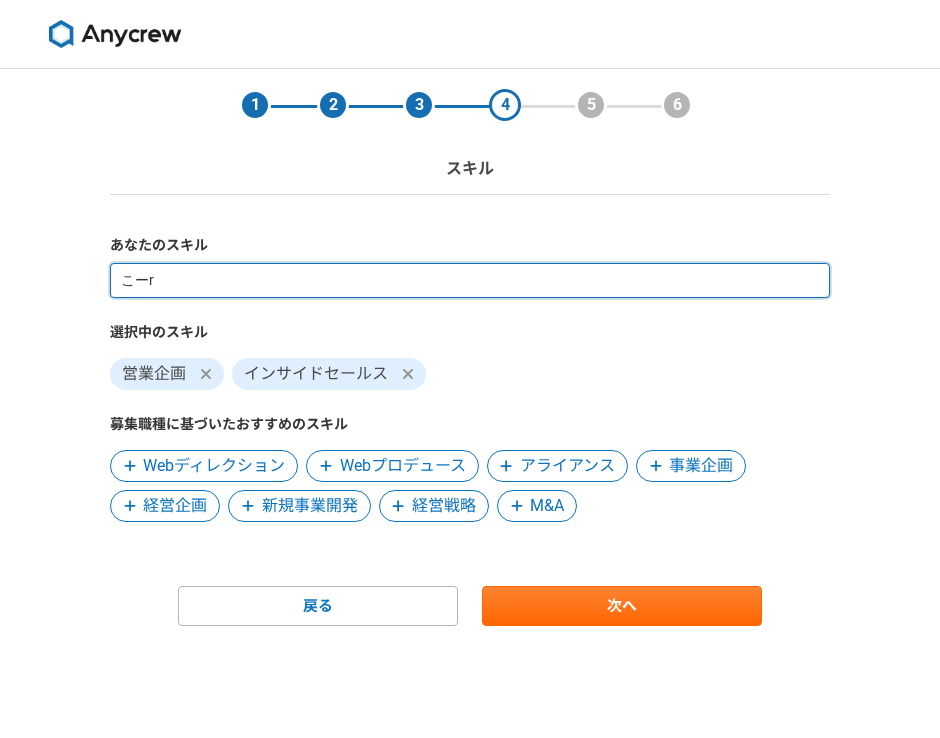 type on "コール" 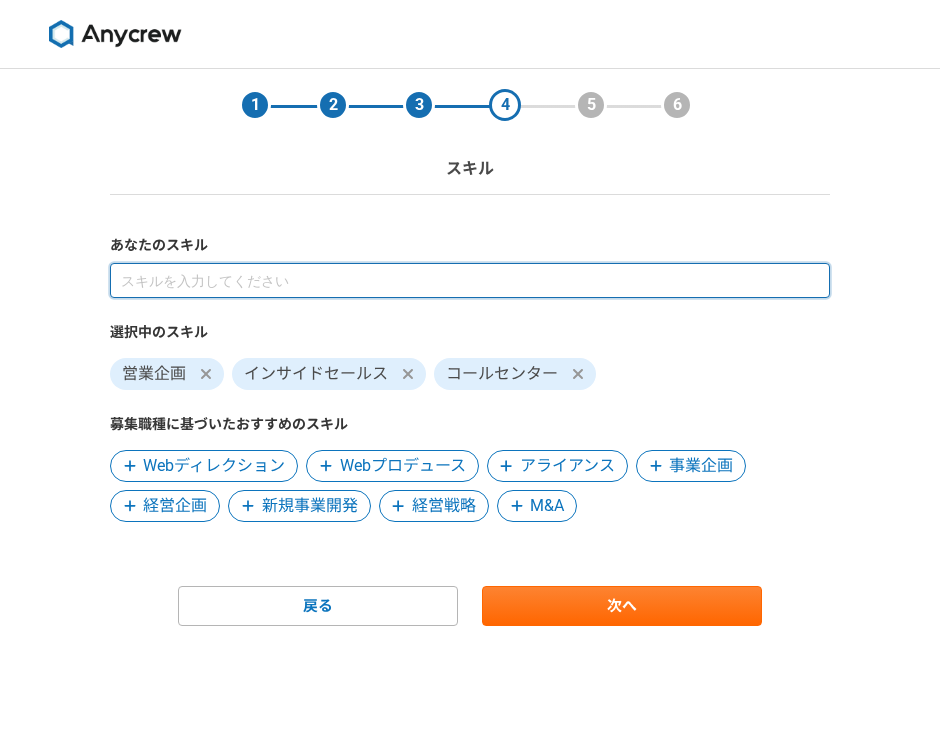 click at bounding box center [470, 280] 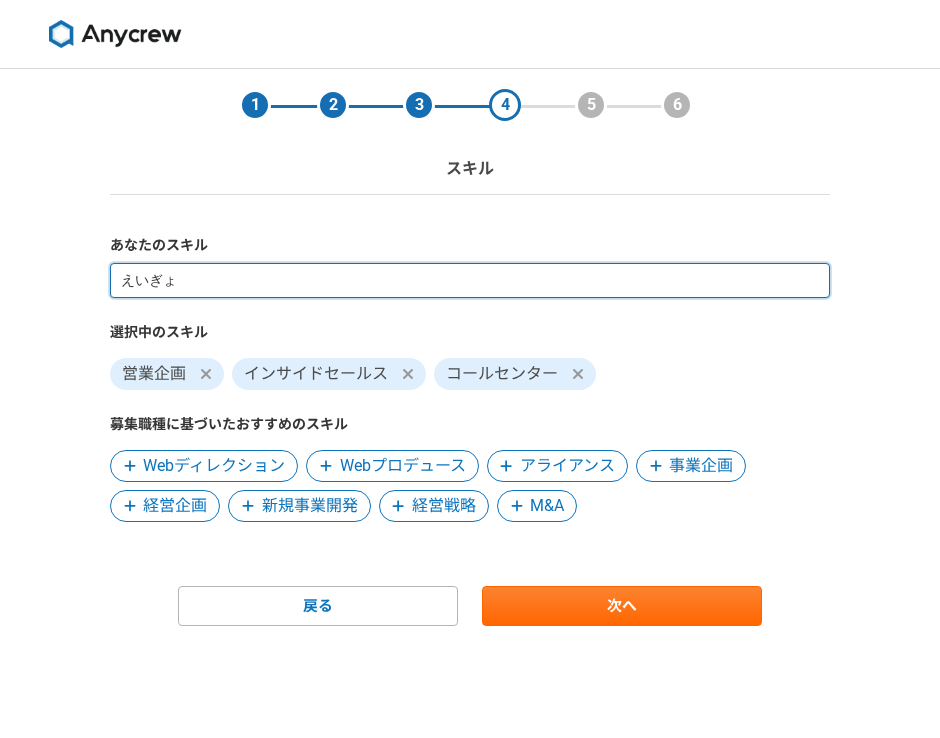 type on "営業" 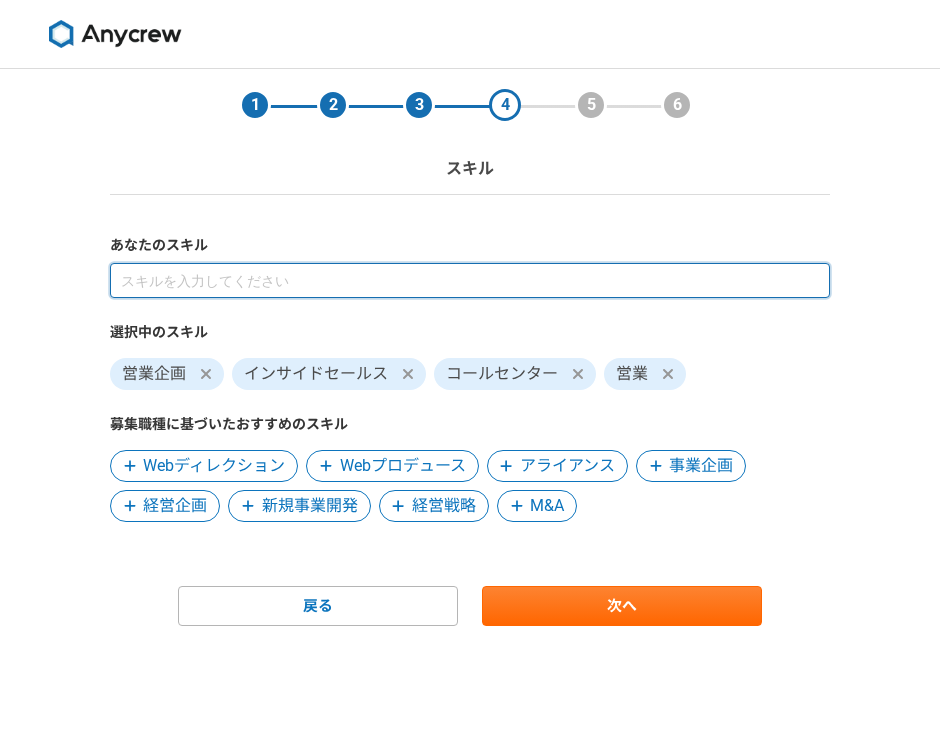 click at bounding box center (470, 280) 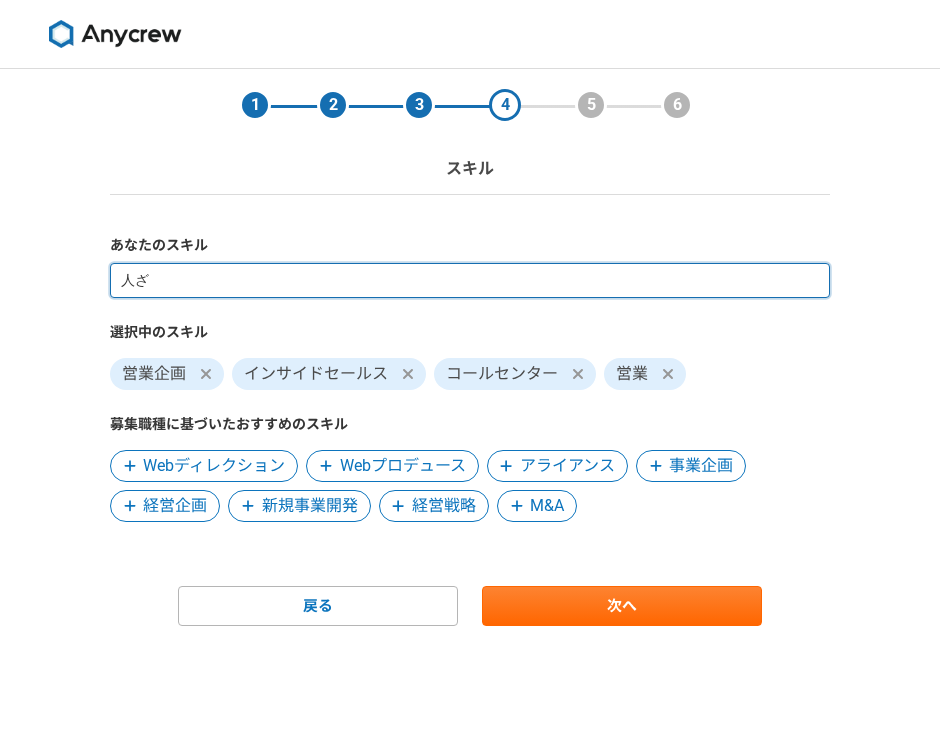 type on "人材" 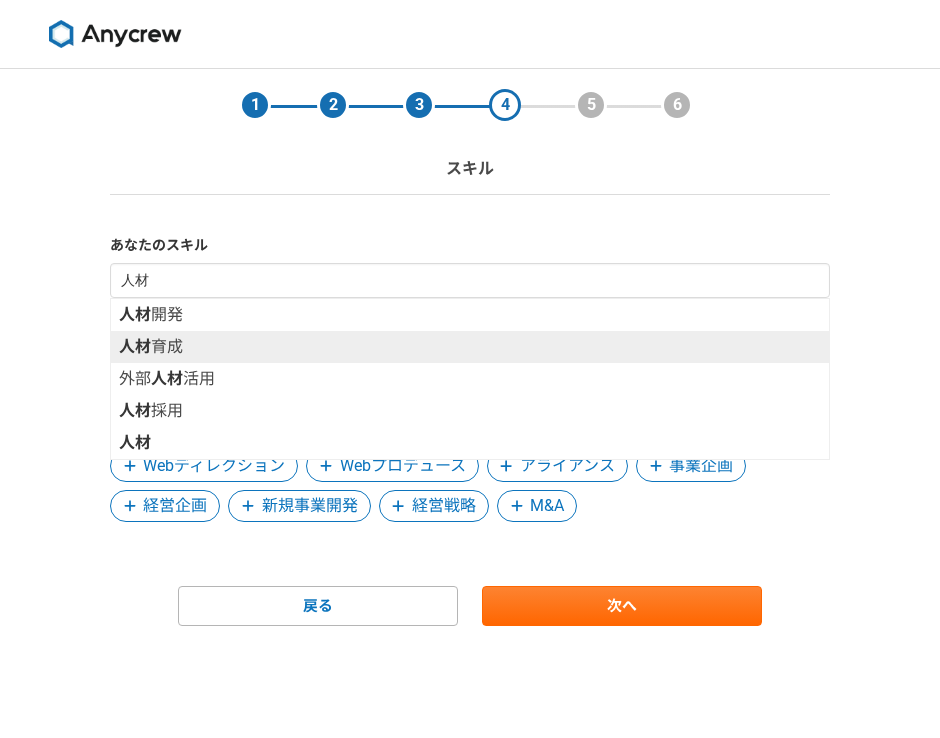 type 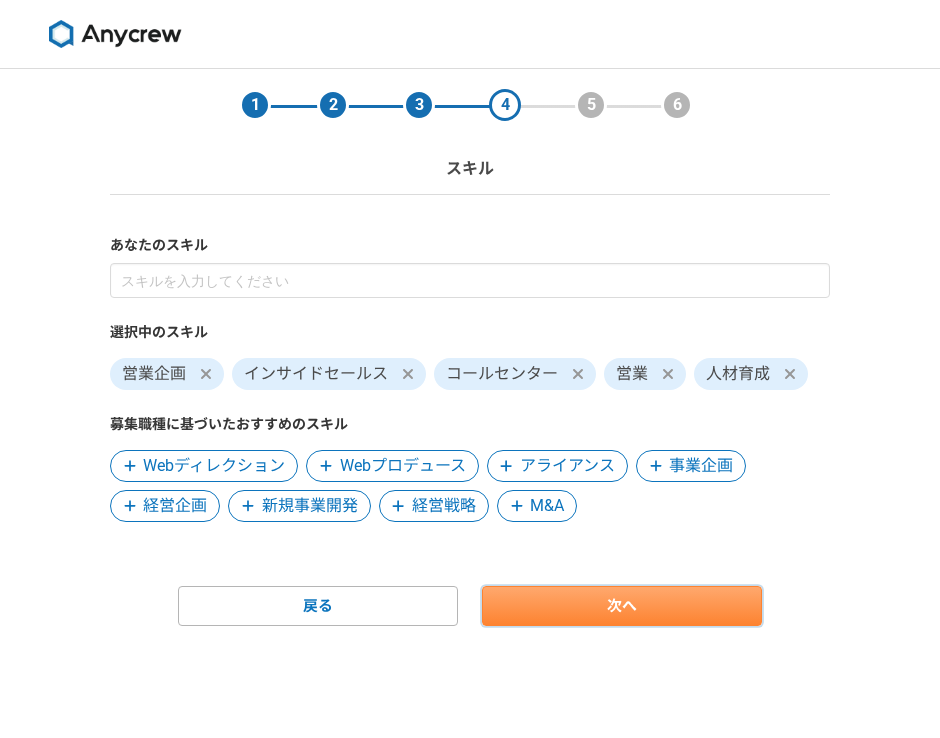 click on "次へ" at bounding box center [622, 606] 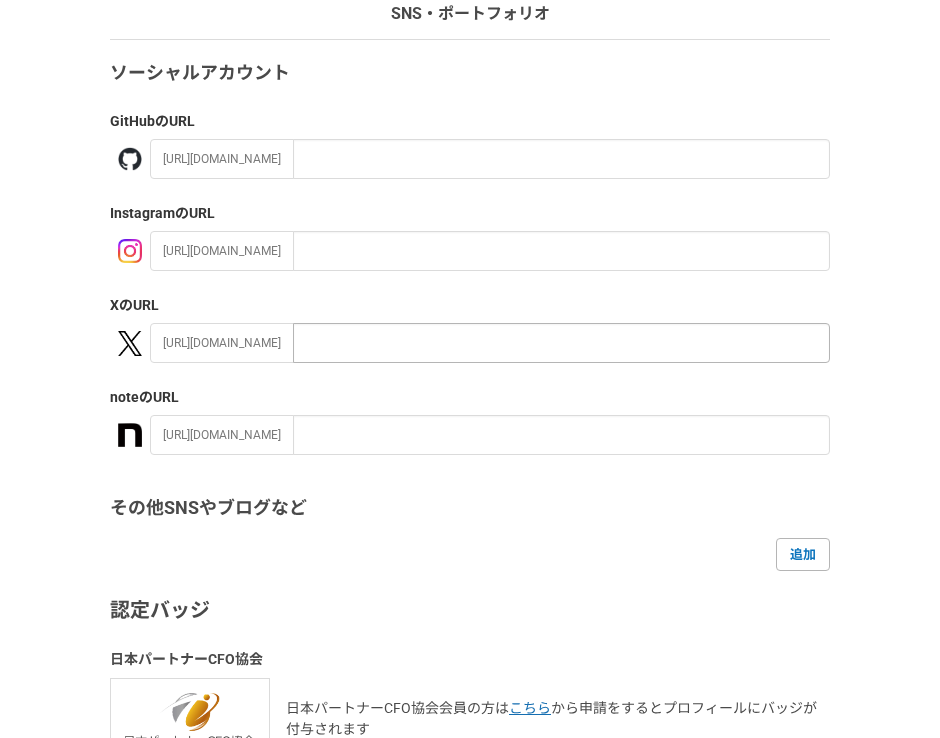 scroll, scrollTop: 362, scrollLeft: 0, axis: vertical 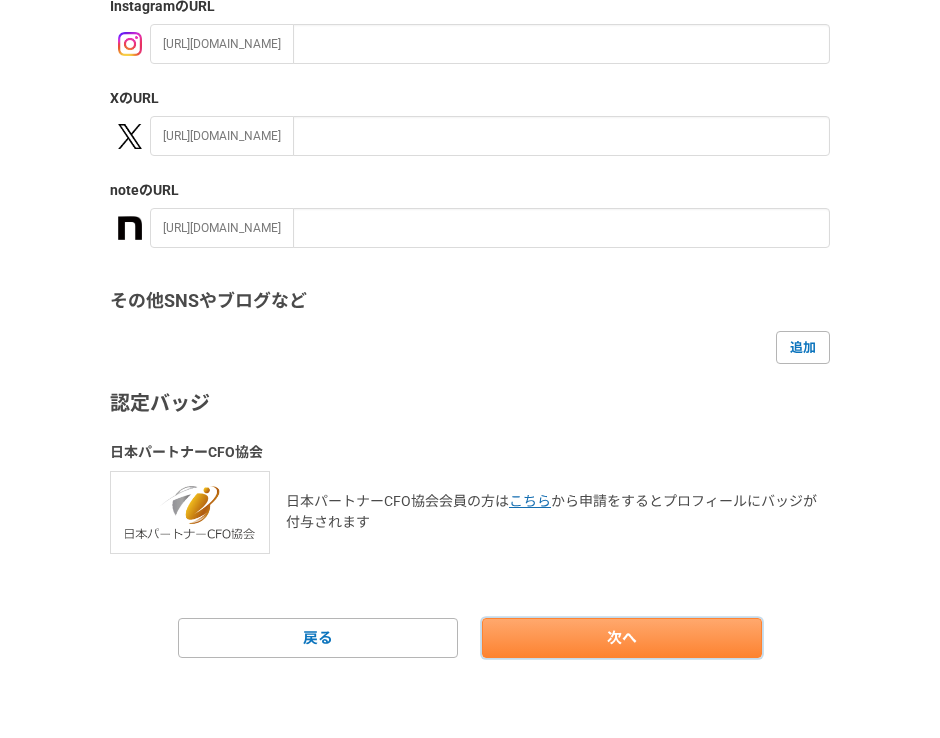 click on "次へ" at bounding box center (622, 638) 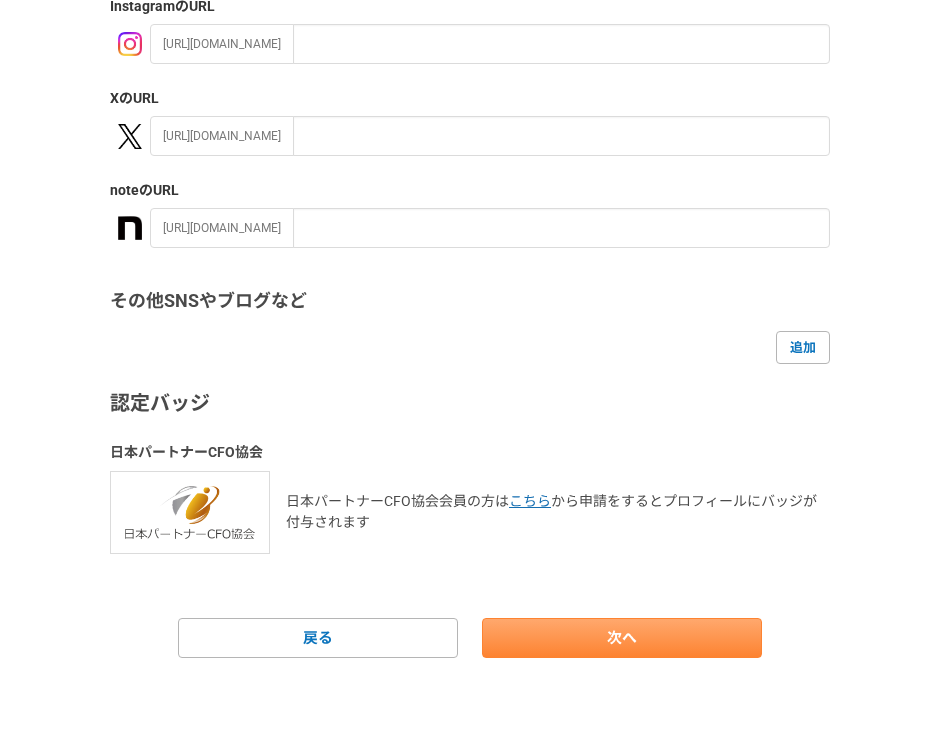 scroll, scrollTop: 0, scrollLeft: 0, axis: both 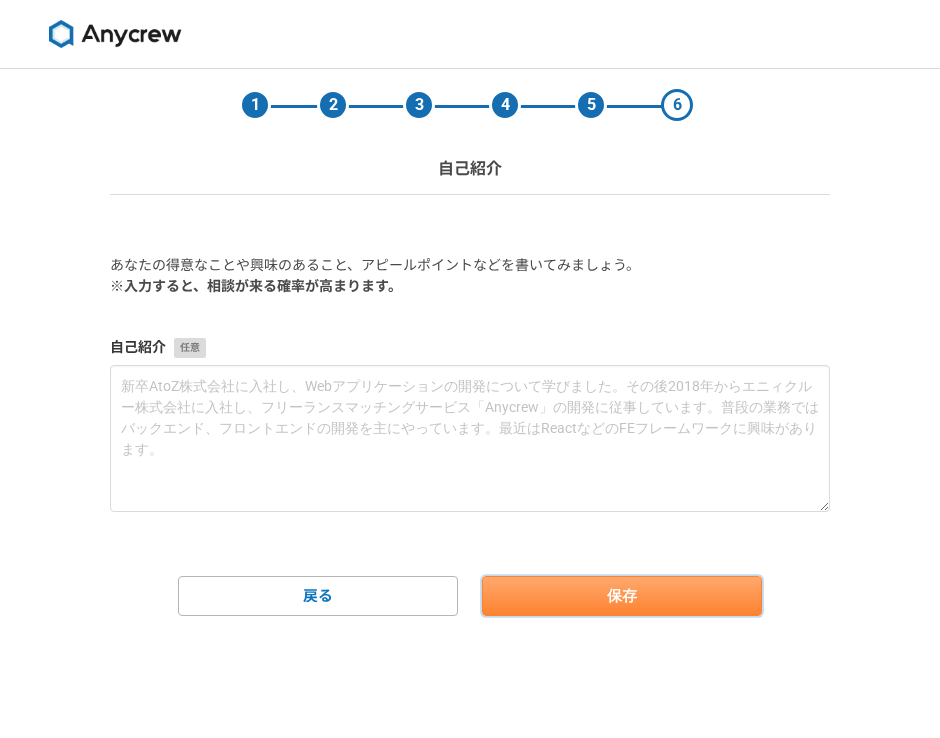 click on "保存" at bounding box center (622, 596) 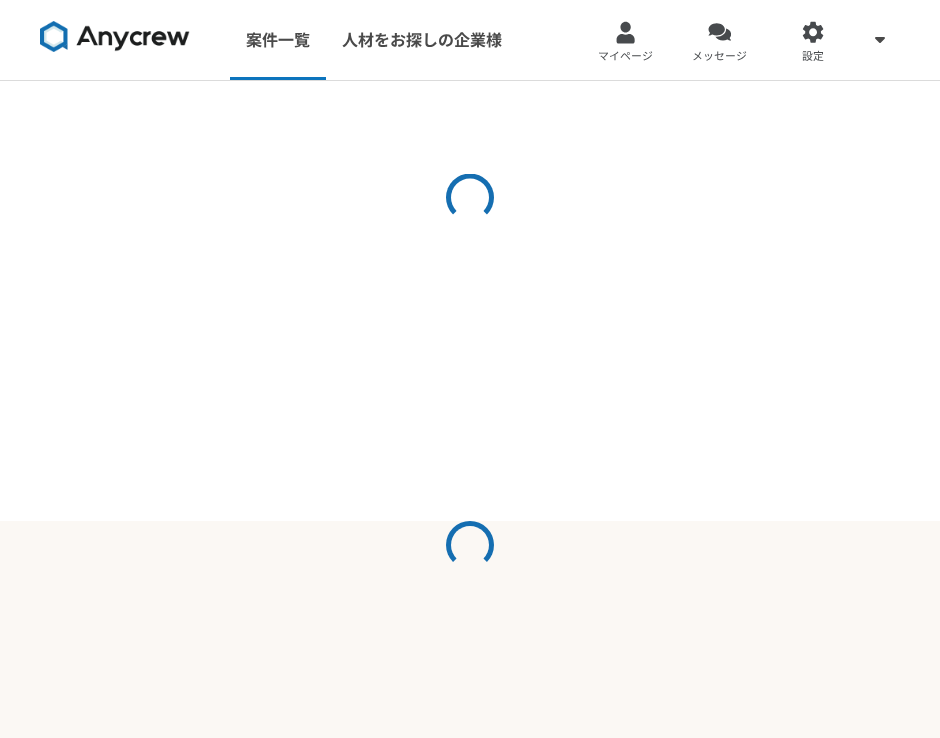 scroll, scrollTop: 0, scrollLeft: 0, axis: both 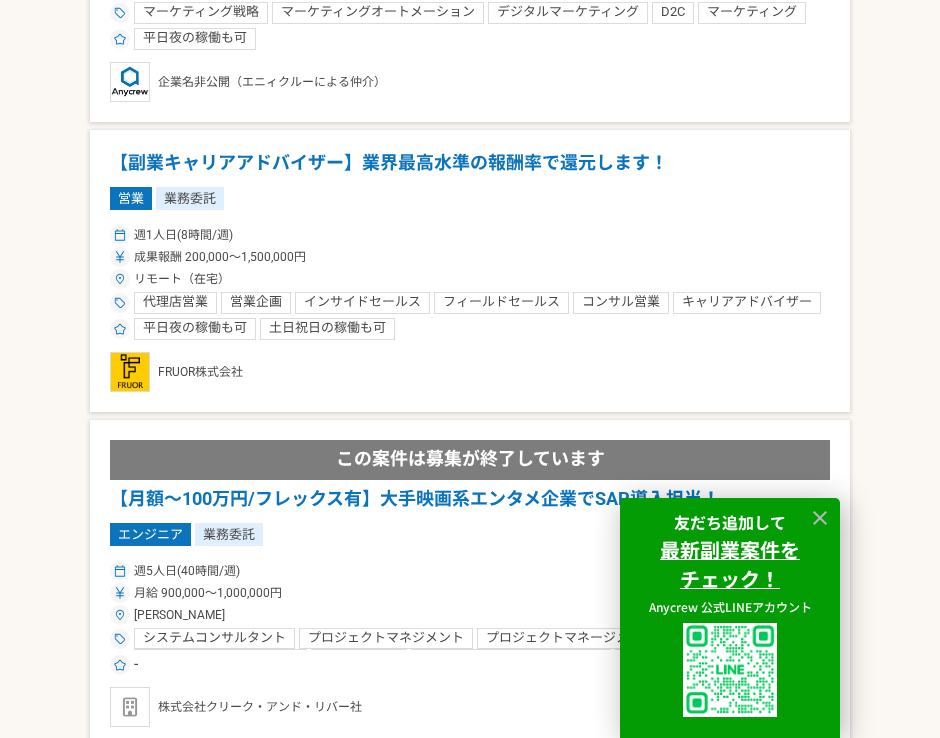 click on "成果報酬 200,000〜1,500,000円" at bounding box center [470, 257] 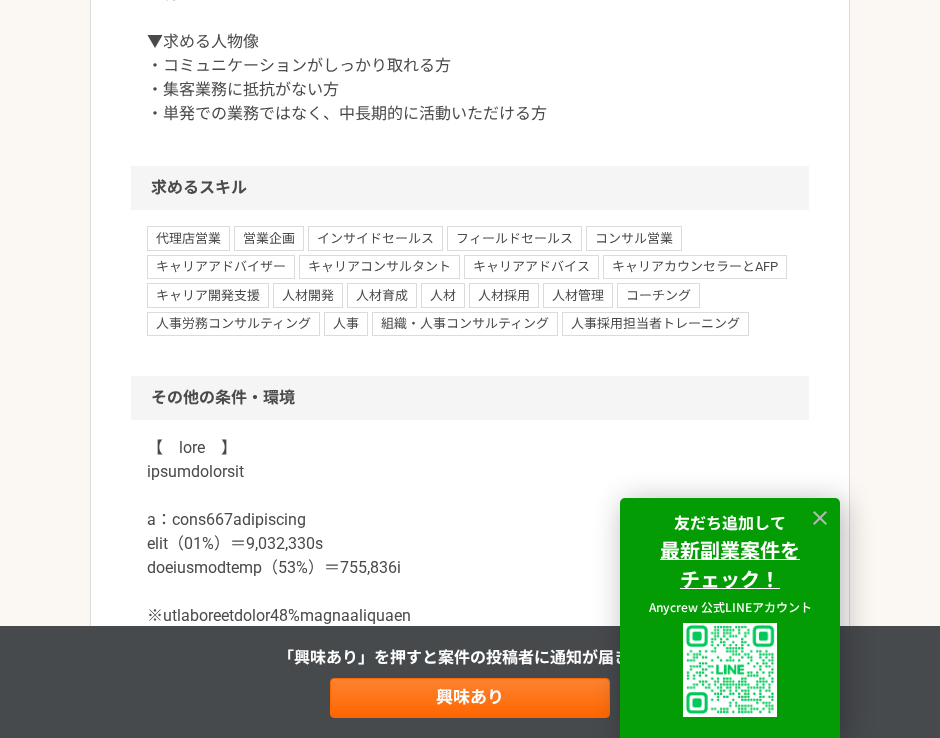 scroll, scrollTop: 1785, scrollLeft: 0, axis: vertical 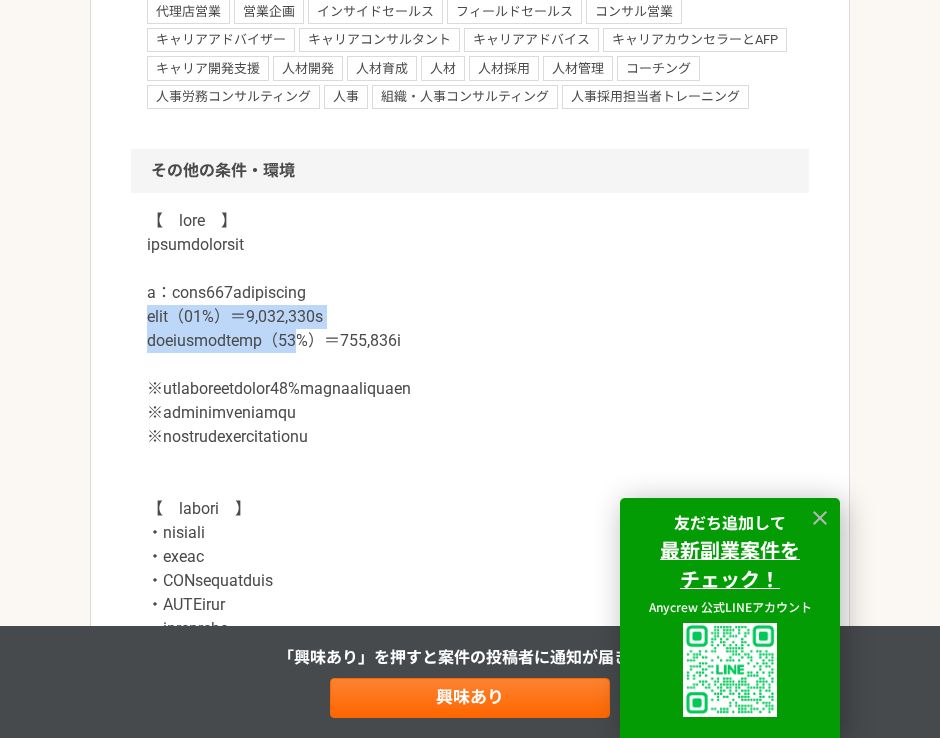 drag, startPoint x: 148, startPoint y: 319, endPoint x: 388, endPoint y: 331, distance: 240.29982 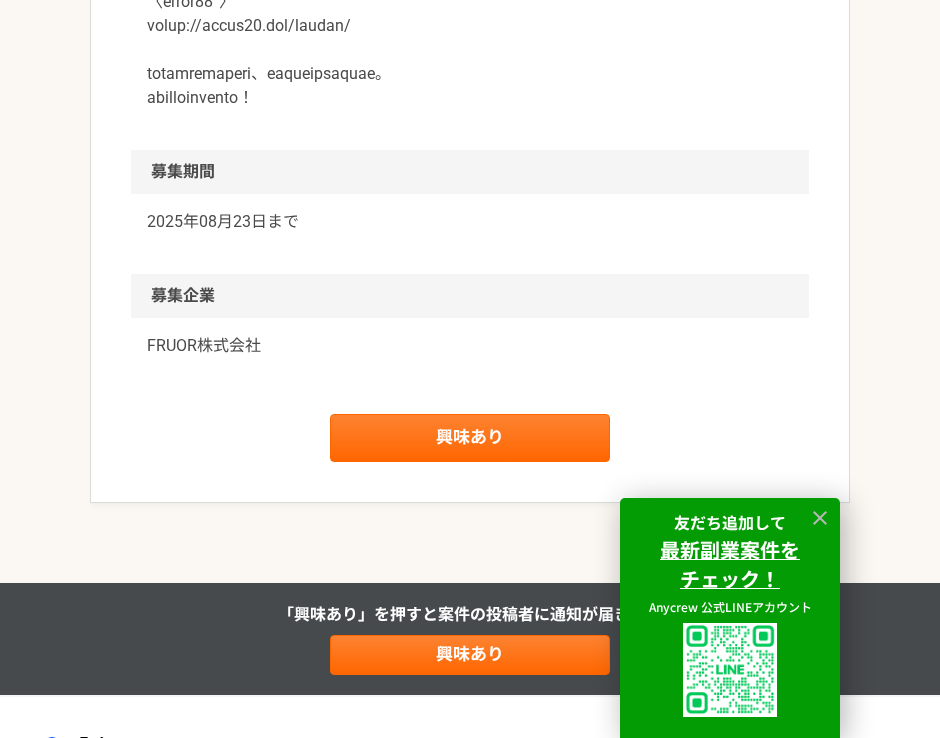 scroll, scrollTop: 2775, scrollLeft: 0, axis: vertical 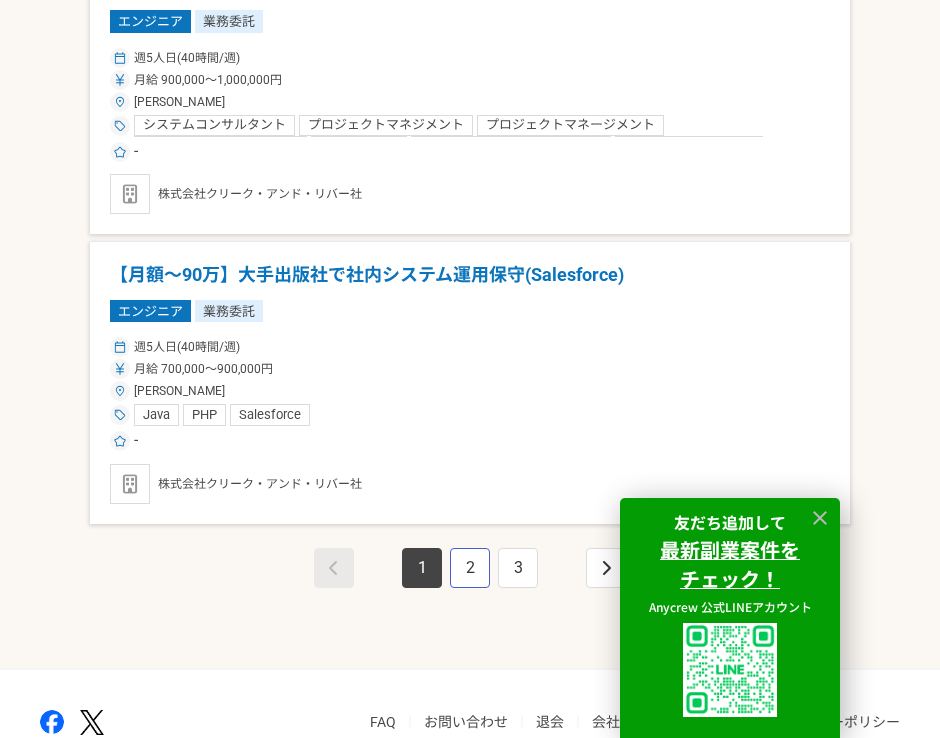 click on "2" at bounding box center (470, 568) 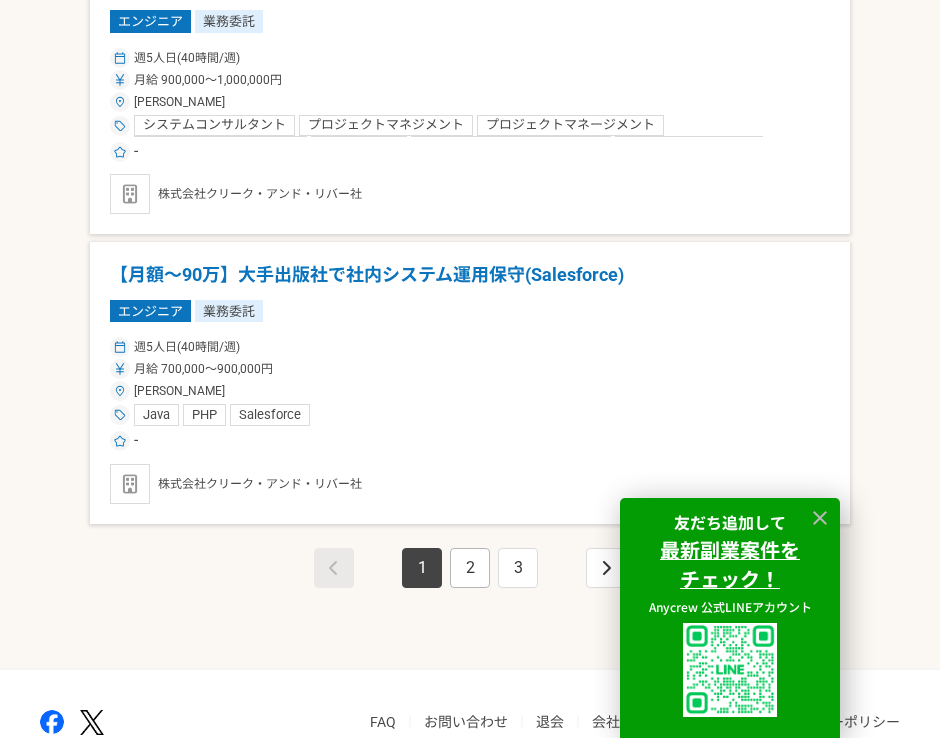 scroll, scrollTop: 0, scrollLeft: 0, axis: both 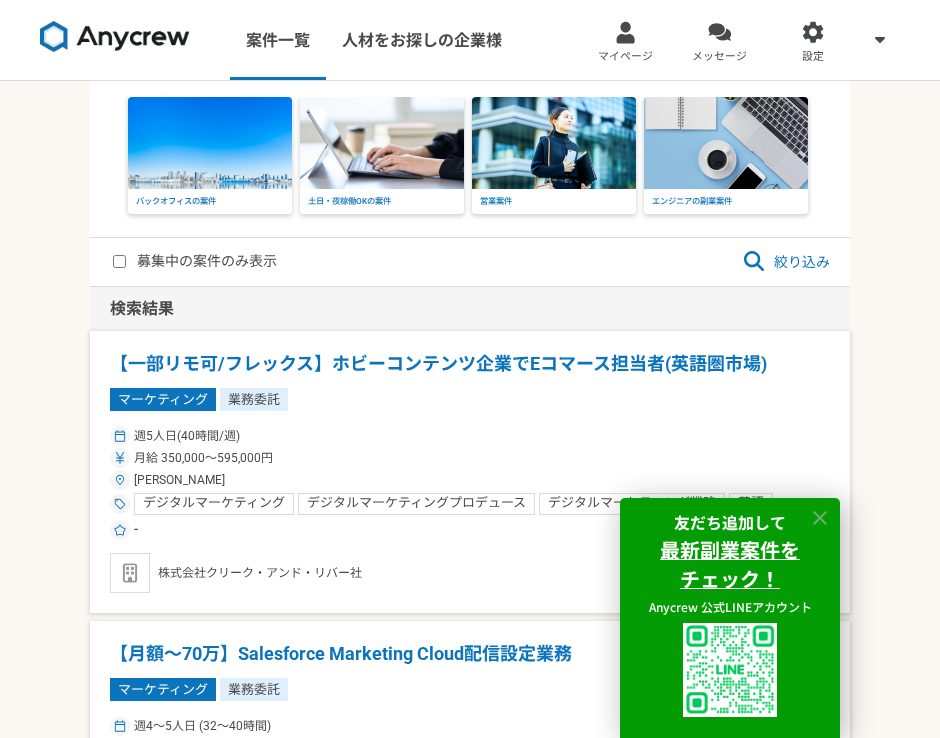 click 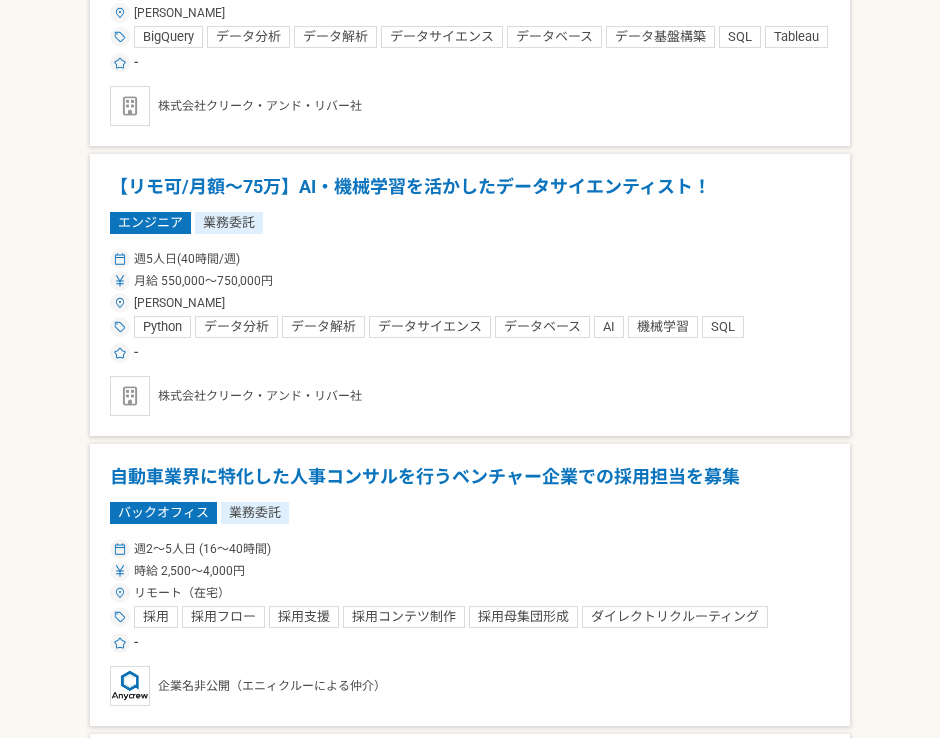 scroll, scrollTop: 4042, scrollLeft: 0, axis: vertical 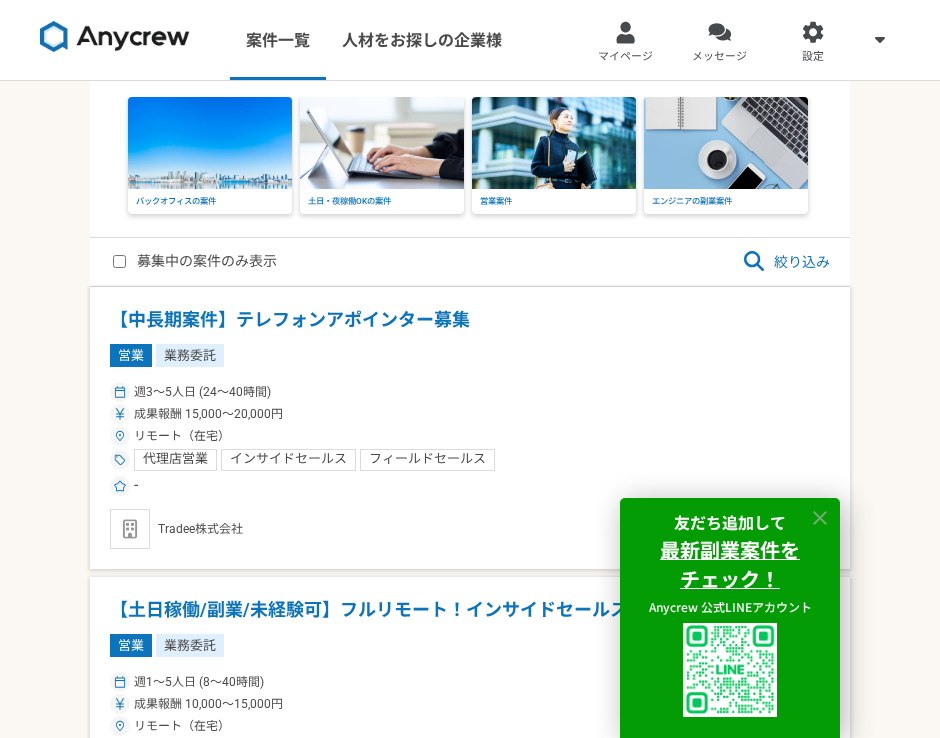 click 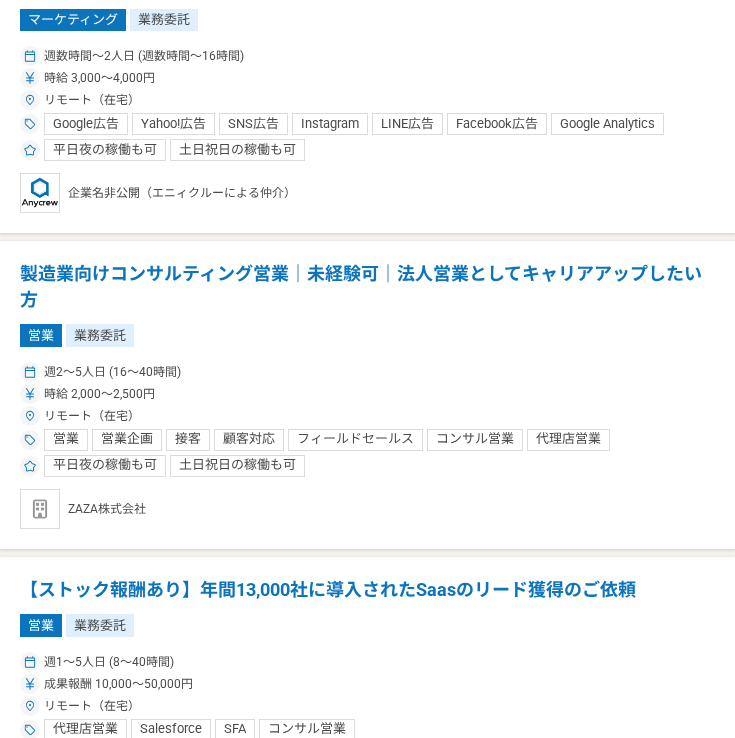 scroll, scrollTop: 3604, scrollLeft: 0, axis: vertical 